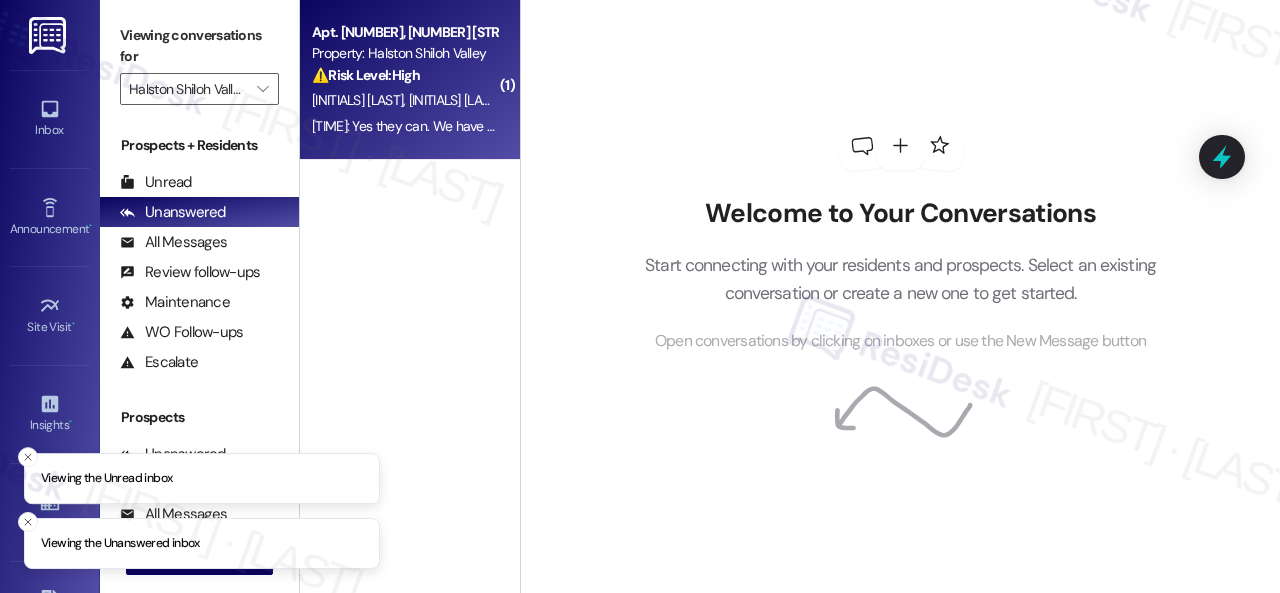 scroll, scrollTop: 0, scrollLeft: 0, axis: both 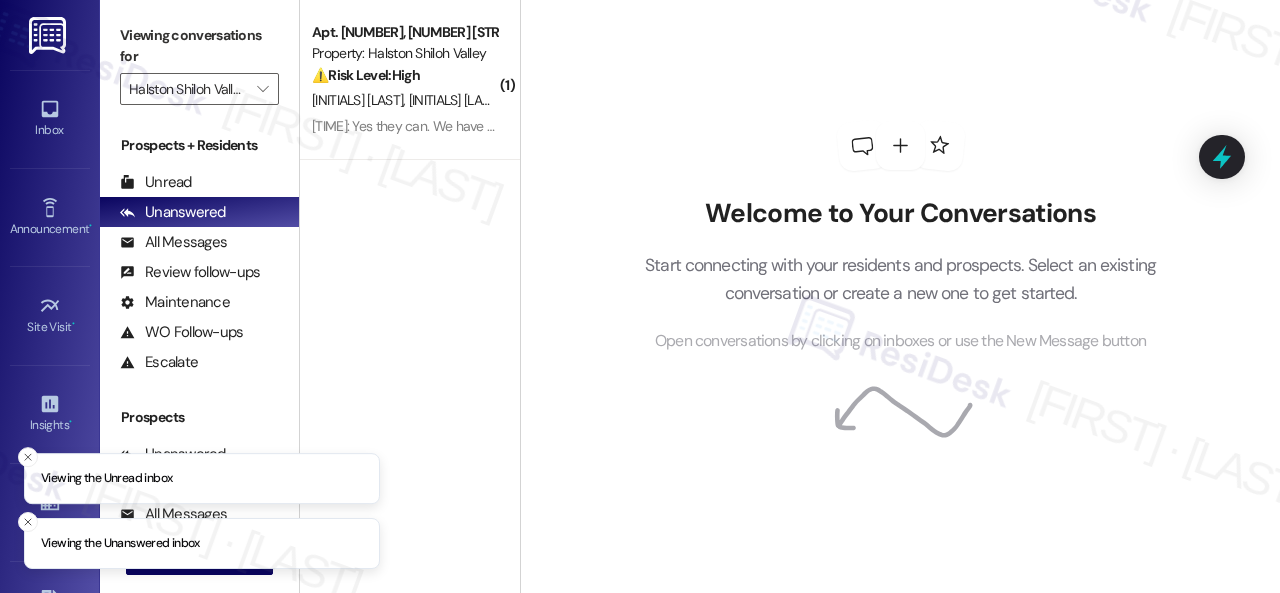 click on "11:03 AM: Yes they can. We have a dog, but she's in a kennel during the day.  11:03 AM: Yes they can. We have a dog, but she's in a kennel during the day." at bounding box center (521, 126) 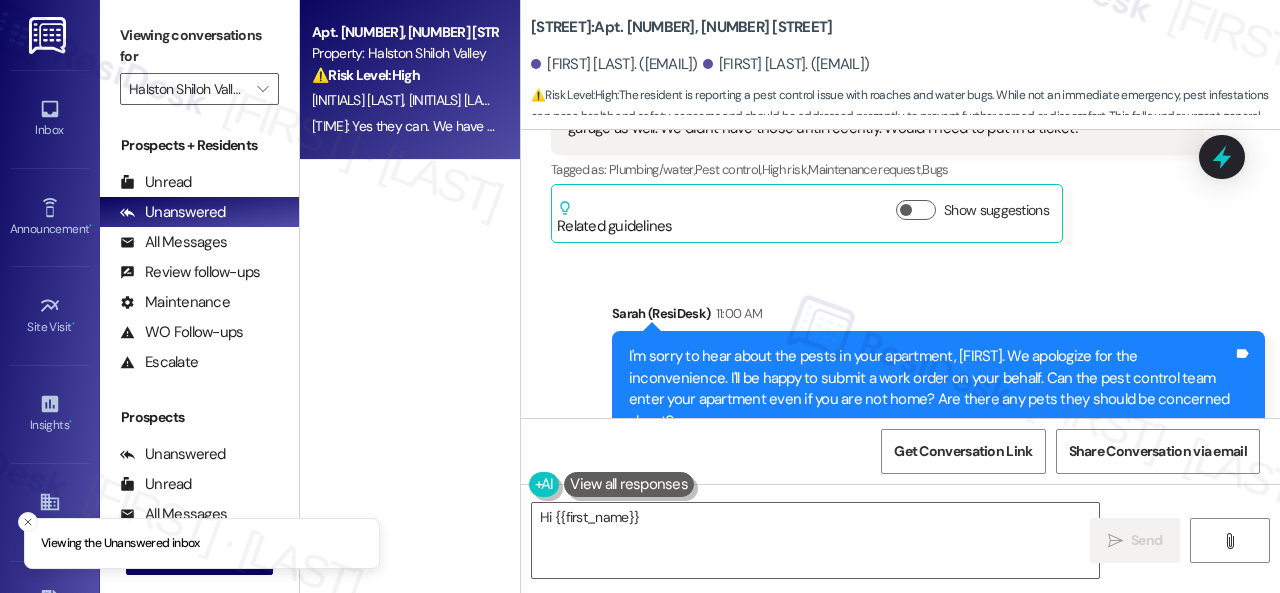 scroll, scrollTop: 13000, scrollLeft: 0, axis: vertical 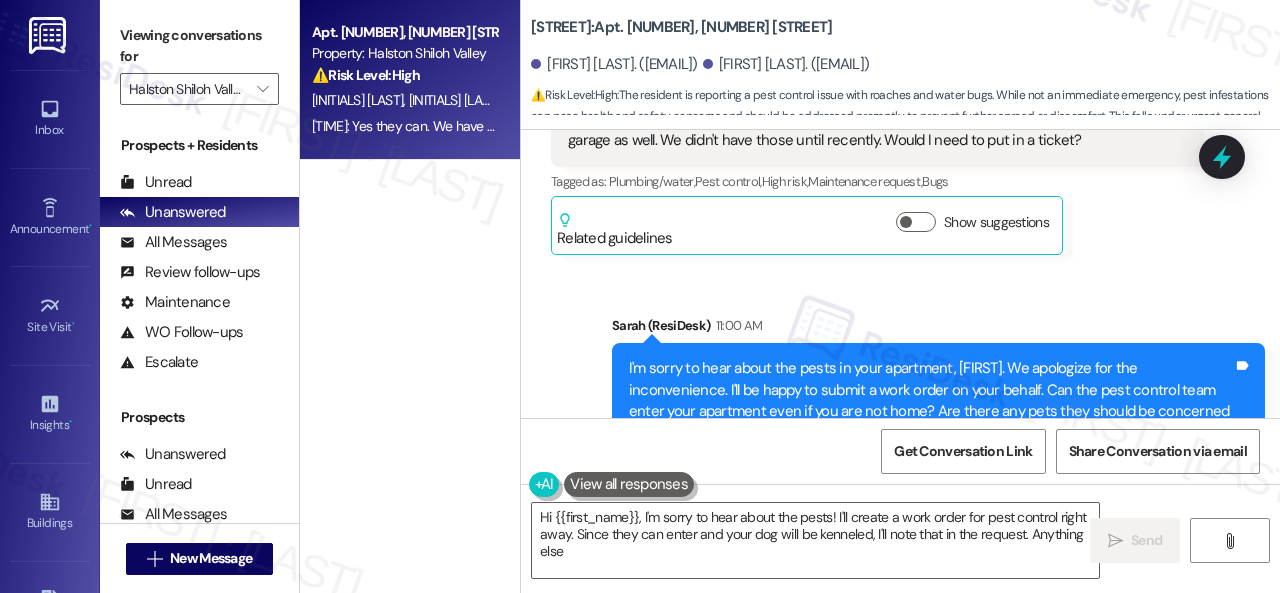 type on "Hi {{first_name}}, I'm sorry to hear about the pests! I'll create a work order for pest control right away. Since they can enter and your dog will be kenneled, I'll note that in the request. Anything else?" 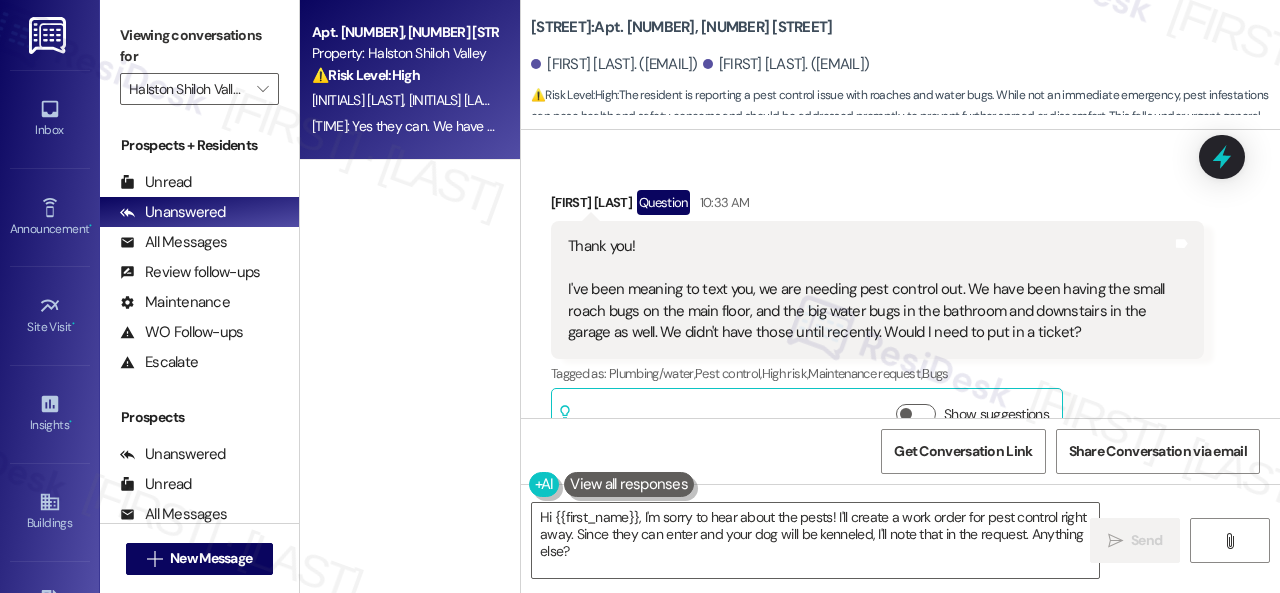 scroll, scrollTop: 12800, scrollLeft: 0, axis: vertical 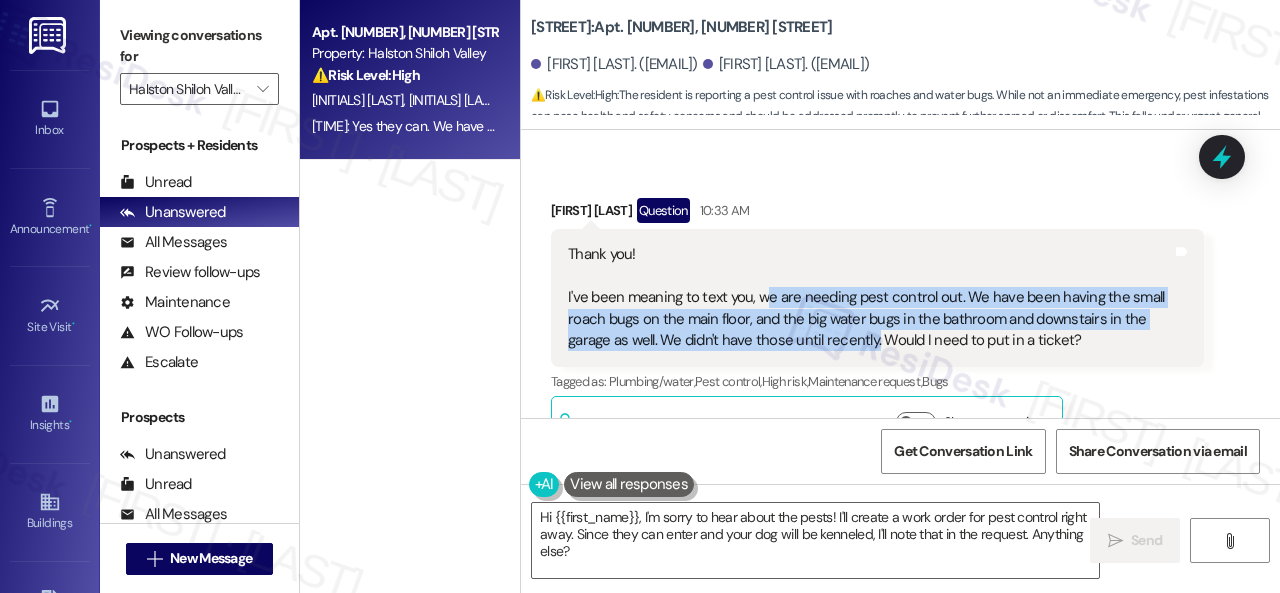drag, startPoint x: 764, startPoint y: 247, endPoint x: 875, endPoint y: 288, distance: 118.33005 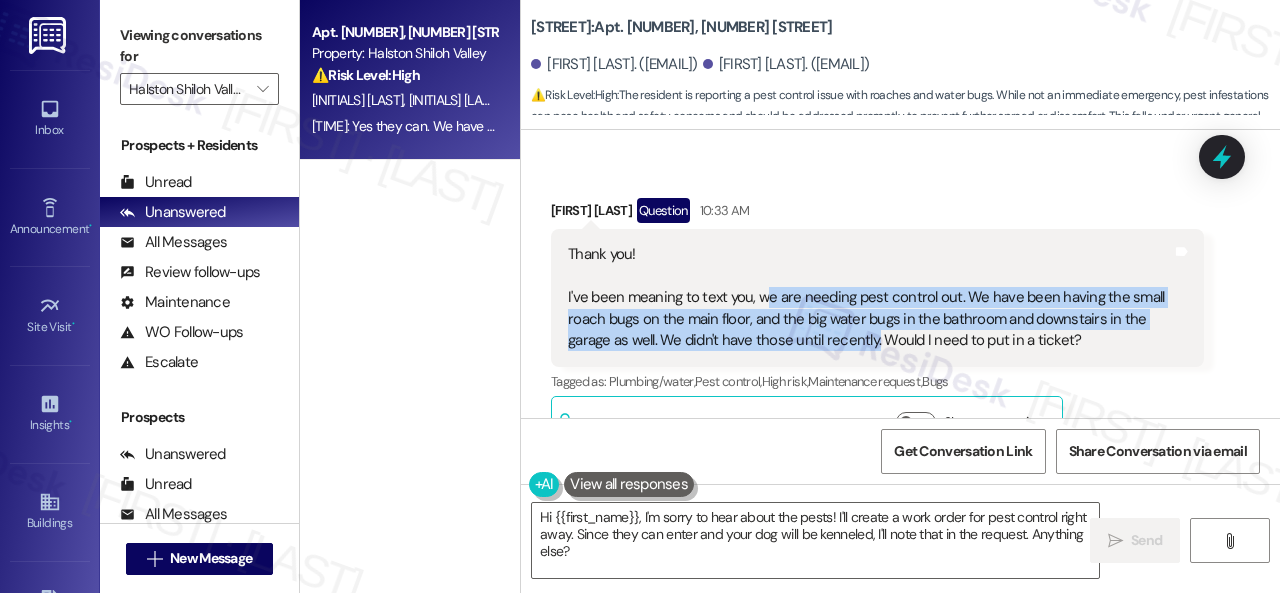 copy on "e are needing pest control out. We have been having the small roach bugs on the main floor, and the big water bugs in the bathroom and downstairs in the garage as well. We didn't have those until recently." 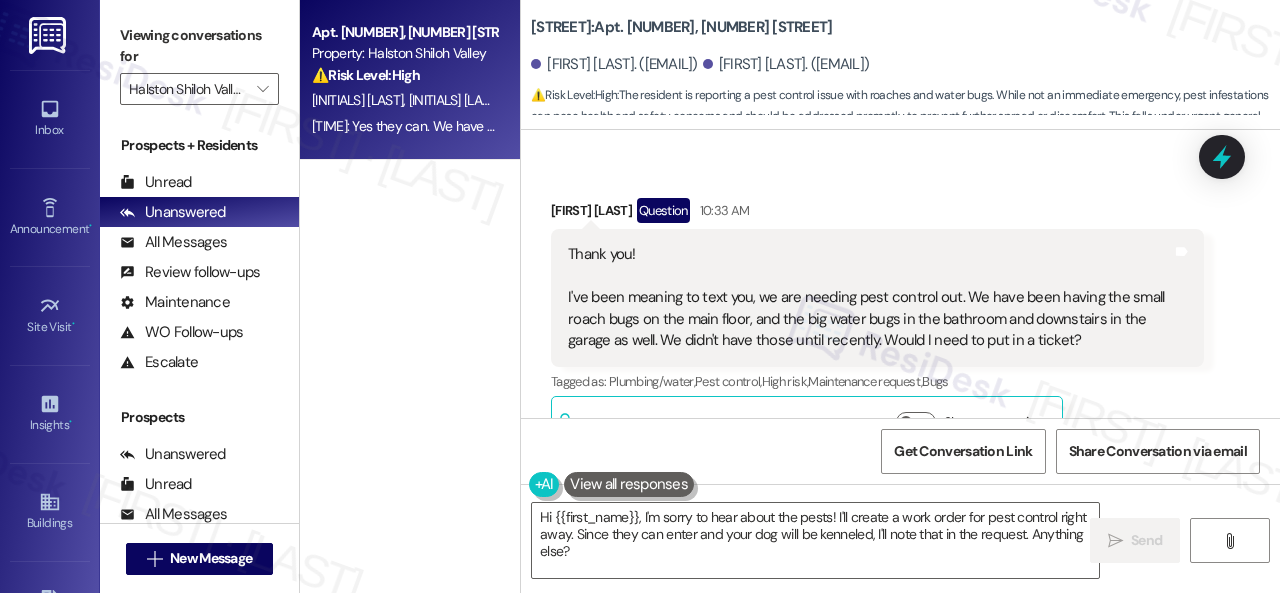click on "Alyssa Ghorley Question 10:33 AM Thank you!
I've been meaning to text you, we are needing pest control out. We have been having the small roach bugs on the main floor, and the big water bugs in the bathroom and downstairs in the garage as well. We didn't have those until recently. Would I need to put in a ticket?  Tags and notes Tagged as:   Plumbing/water ,  Click to highlight conversations about Plumbing/water Pest control ,  Click to highlight conversations about Pest control High risk ,  Click to highlight conversations about High risk Maintenance request ,  Click to highlight conversations about Maintenance request Bugs Click to highlight conversations about Bugs  Related guidelines Show suggestions" at bounding box center (877, 327) 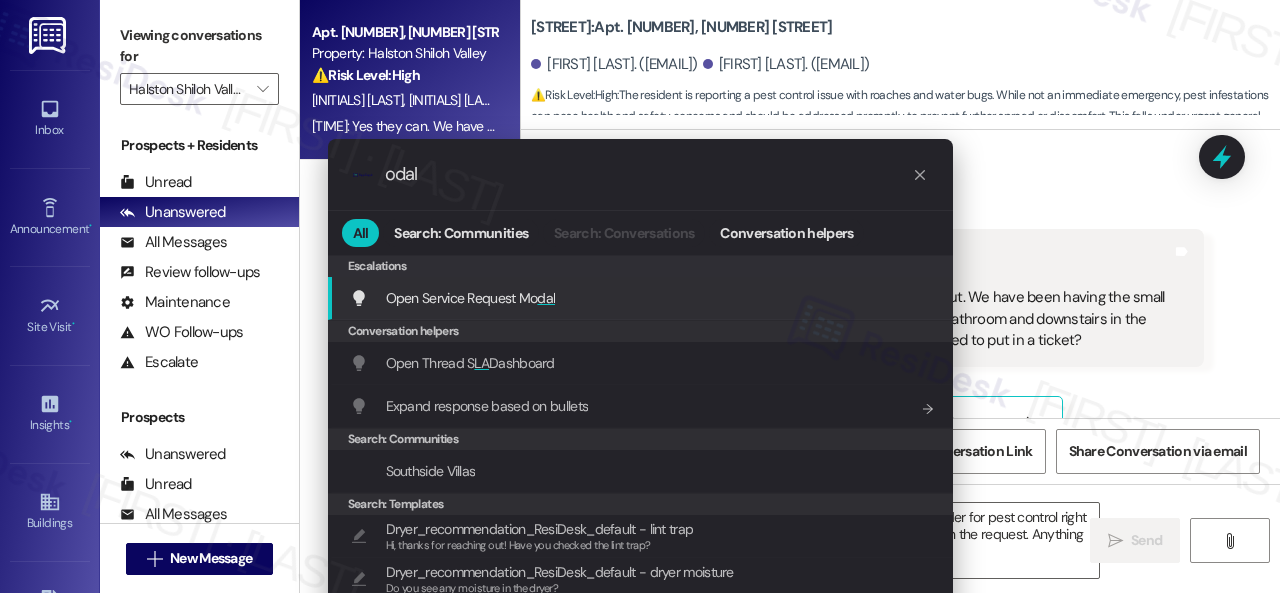click on "odal" at bounding box center (648, 174) 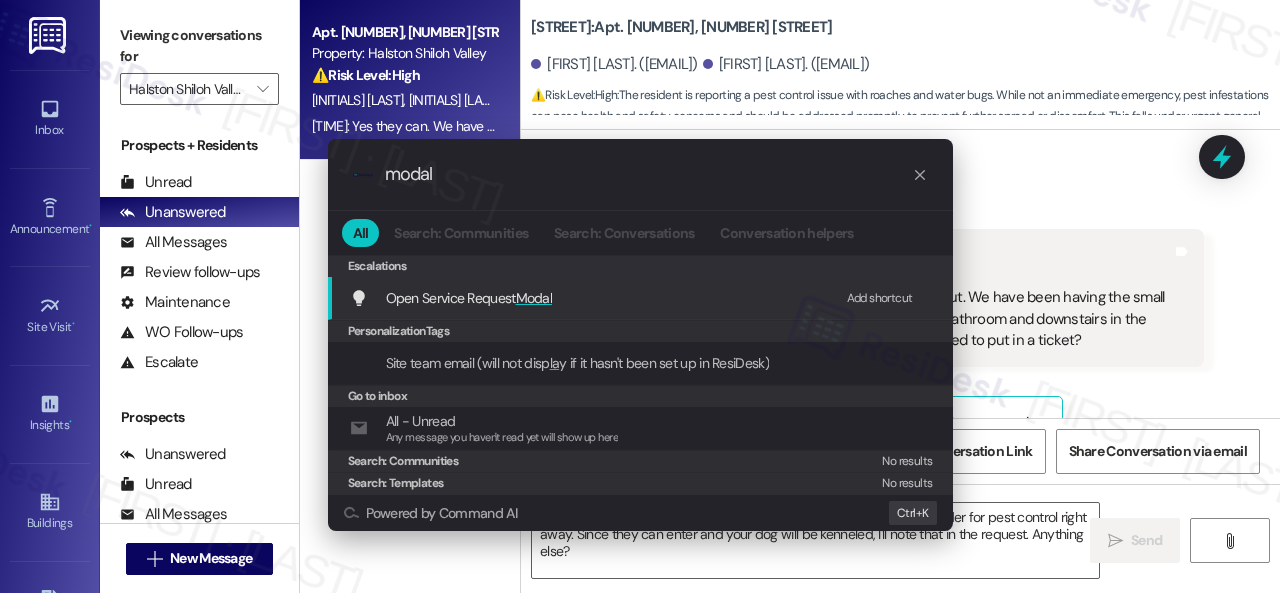 click on "Add shortcut" at bounding box center (880, 298) 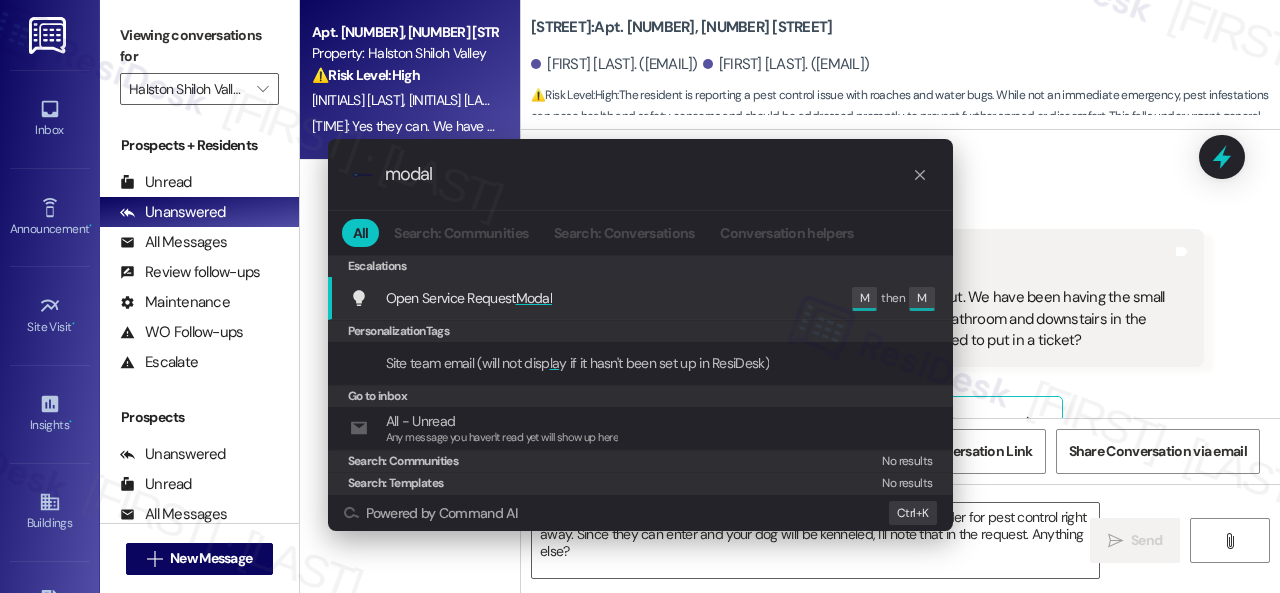 drag, startPoint x: 448, startPoint y: 177, endPoint x: 164, endPoint y: 141, distance: 286.27258 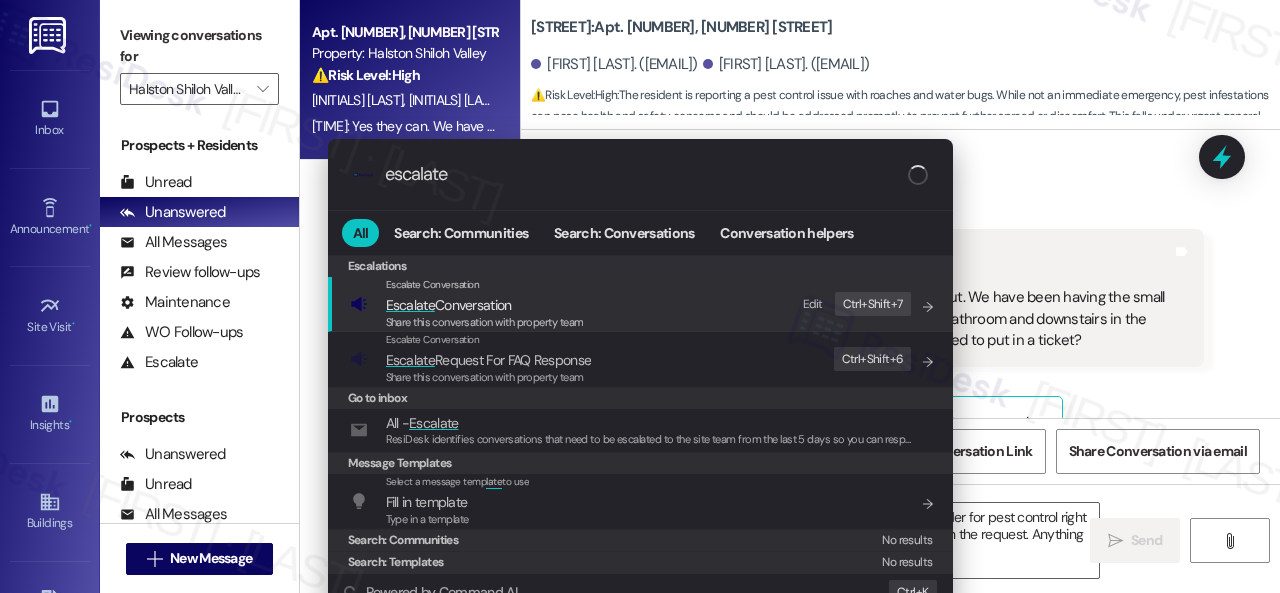 click on "Edit" at bounding box center (813, 304) 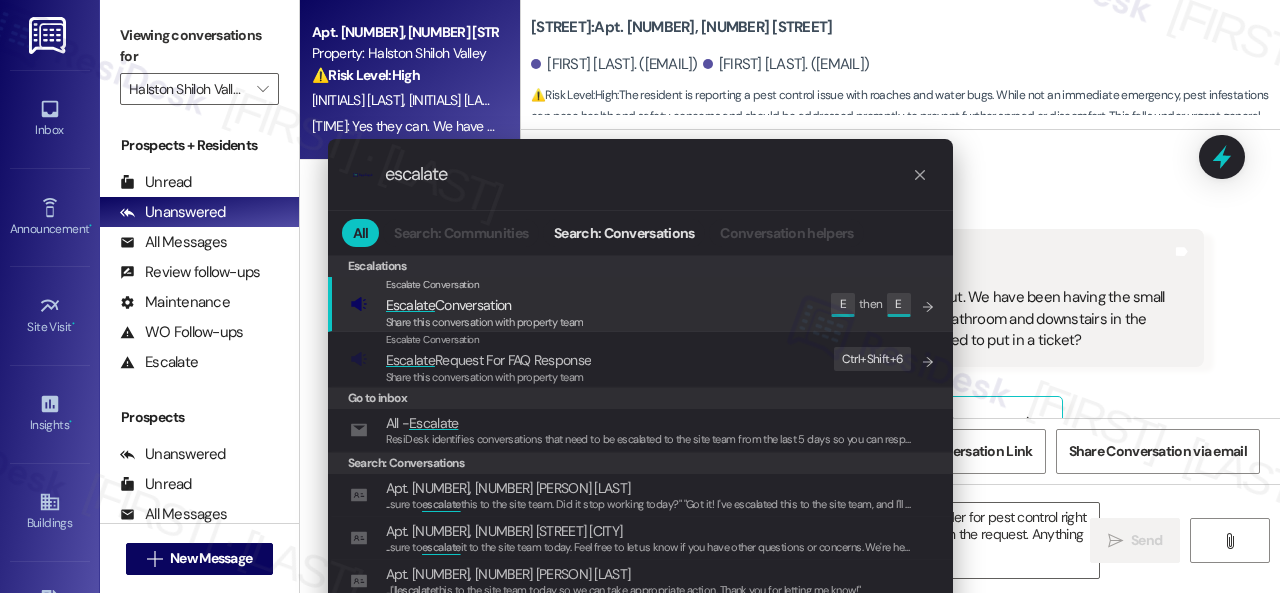 click on ".cls-1{fill:#0a055f;}.cls-2{fill:#0cc4c4;} resideskLogoBlueOrange escalate All Search: Communities Search: Conversations Conversation helpers Escalations Escalations Escalate Conversation Escalate  Conversation Share this conversation with property team Edit E then E Escalate Conversation Escalate  Request For FAQ Response Share this conversation with property team Edit Ctrl+ Shift+ 6 Go to inbox All -  Escalate ResiDesk identifies conversations that need to be escalated to the site team from the last 5 days so you can respond to them. Search: Conversations Apt. 1208, 1 Halston Shiloh Valley ... sure to  escalate  this to the site team. Did it stop working today?"
"Got it! I've escalated this to the site team, and I'll keep you posted with any updates. Is there anything else you need help with?" Apt. 1122, 1 Halston Shiloh Valley ... sure to  escalate  it to the site team today. Feel free to let us know if you have other questions or concerns. We're here to help!" Apt. 1221, 1 Halston Shiloh Valley ... I'll" at bounding box center [640, 296] 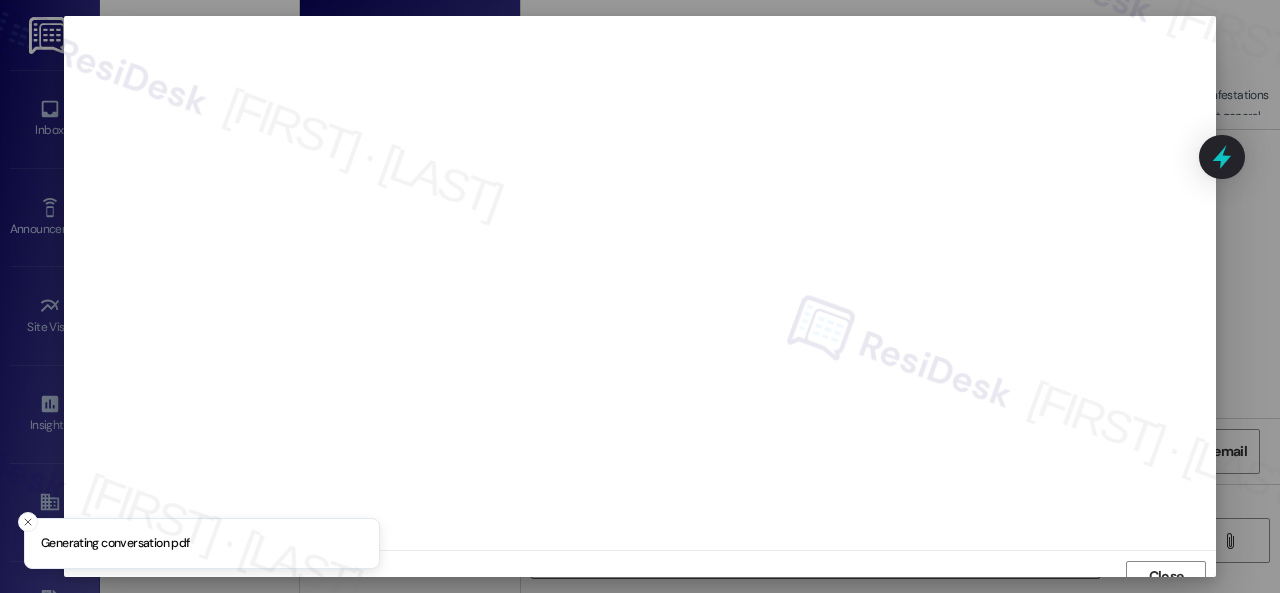scroll, scrollTop: 15, scrollLeft: 0, axis: vertical 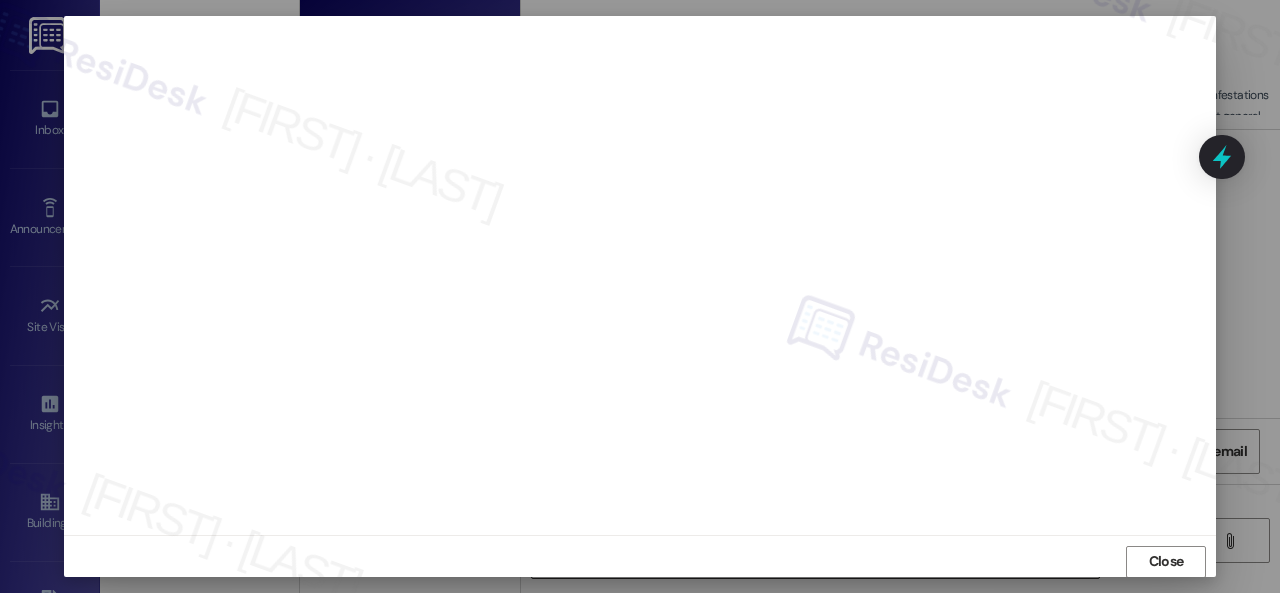 drag, startPoint x: 1147, startPoint y: 567, endPoint x: 1084, endPoint y: 565, distance: 63.03174 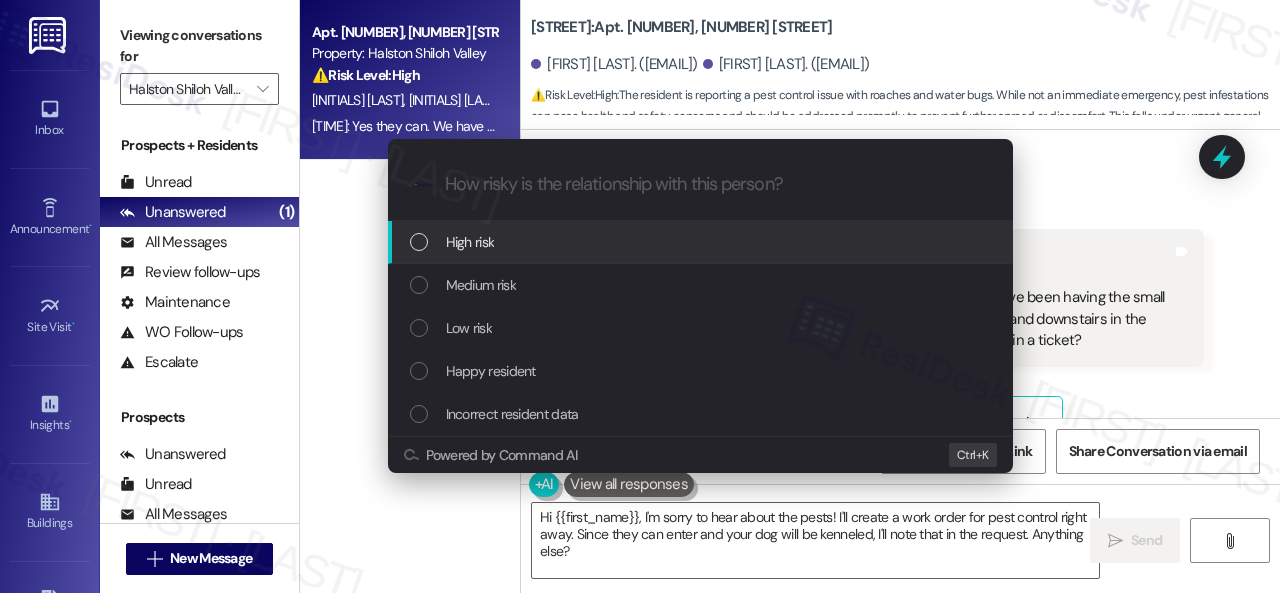 click on "High risk" at bounding box center (470, 242) 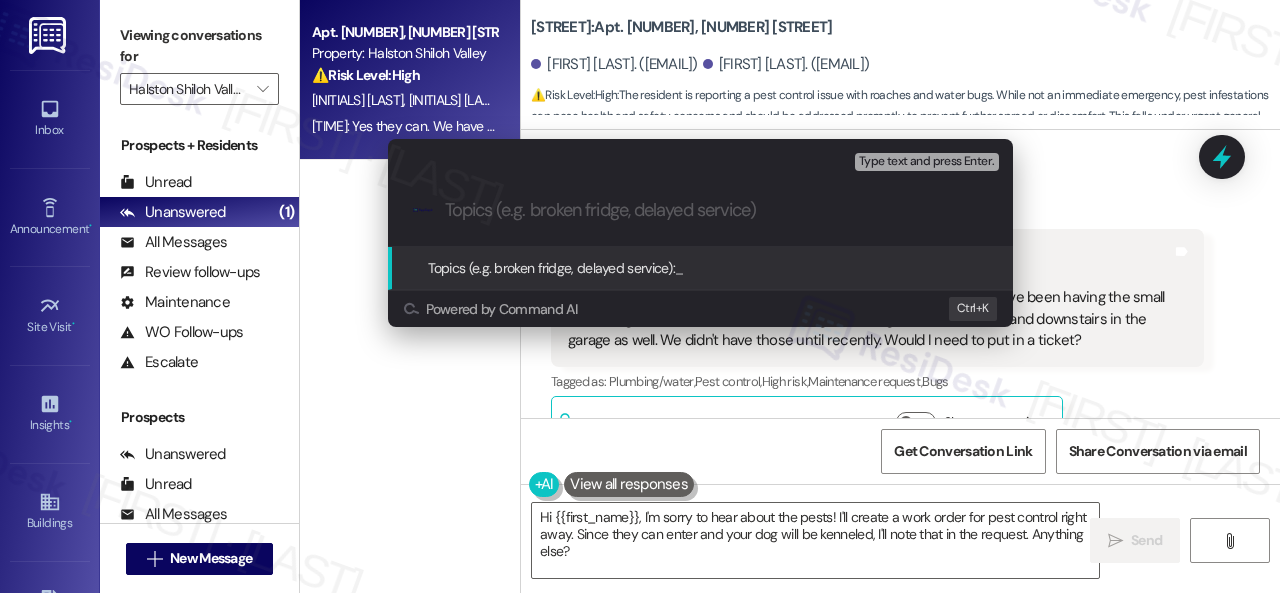 paste on "New work order/s submitted - Pest issues" 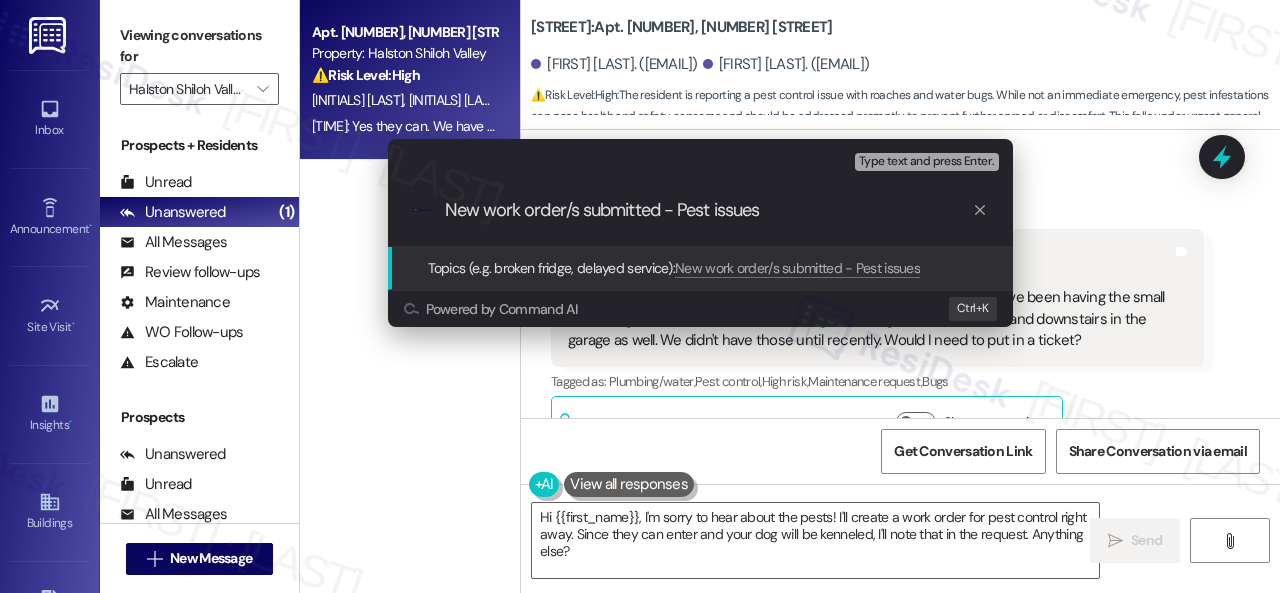 type 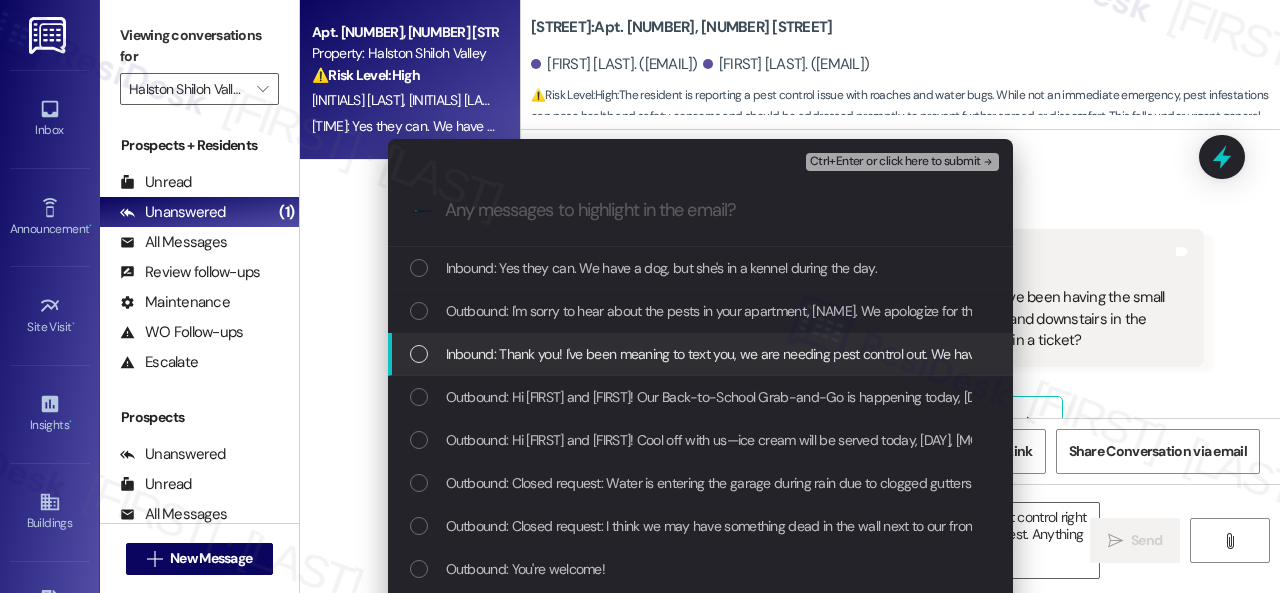 click on "Inbound: Thank you!
I've been meaning to text you, we are needing pest control out. We have been having the small roach bugs on the main floor, and the big water bugs in the bathroom and downstairs in the garage as well. We didn't have those until recently. Would I need to put in a ticket?" at bounding box center [1283, 354] 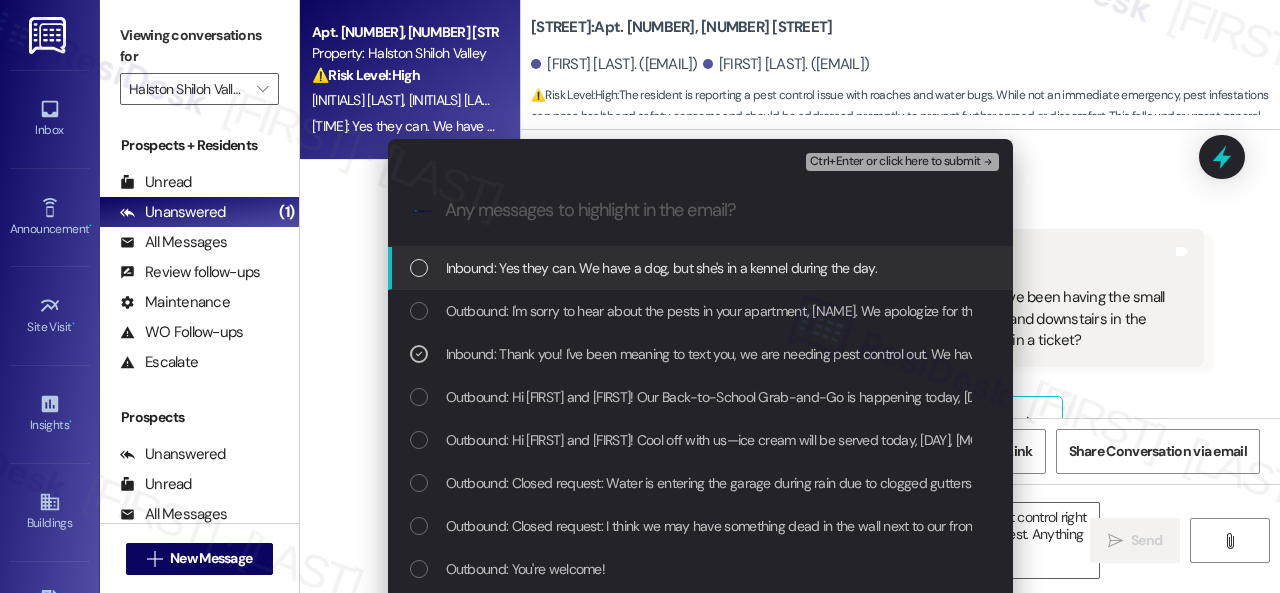 click on "Ctrl+Enter or click here to submit" at bounding box center (895, 162) 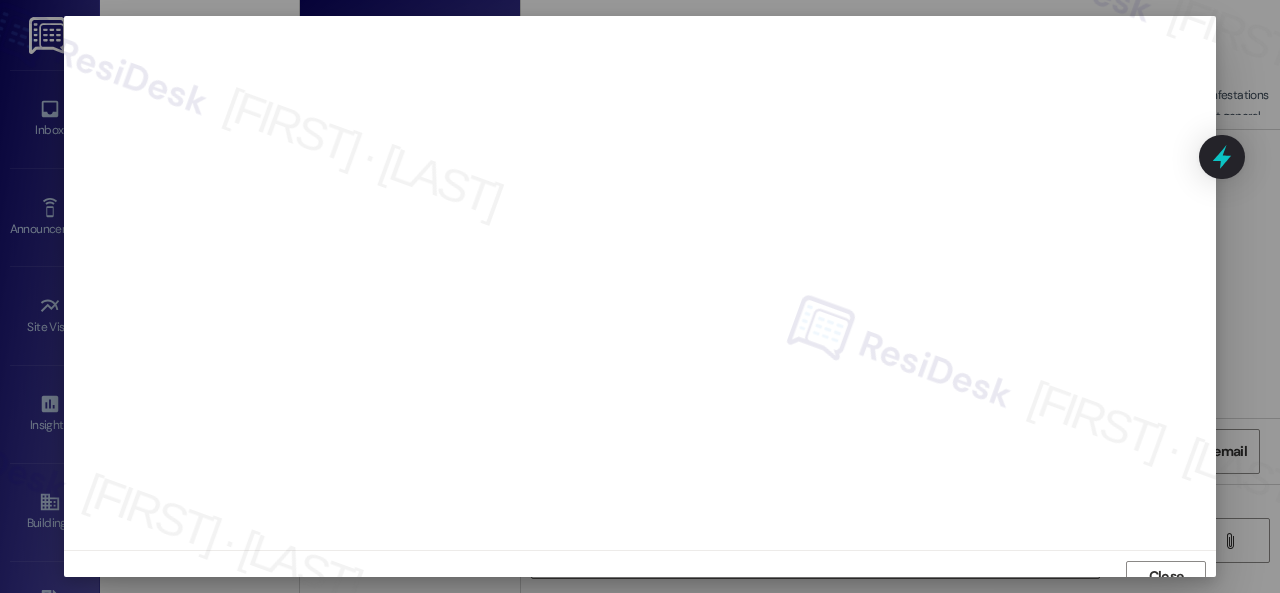 scroll, scrollTop: 15, scrollLeft: 0, axis: vertical 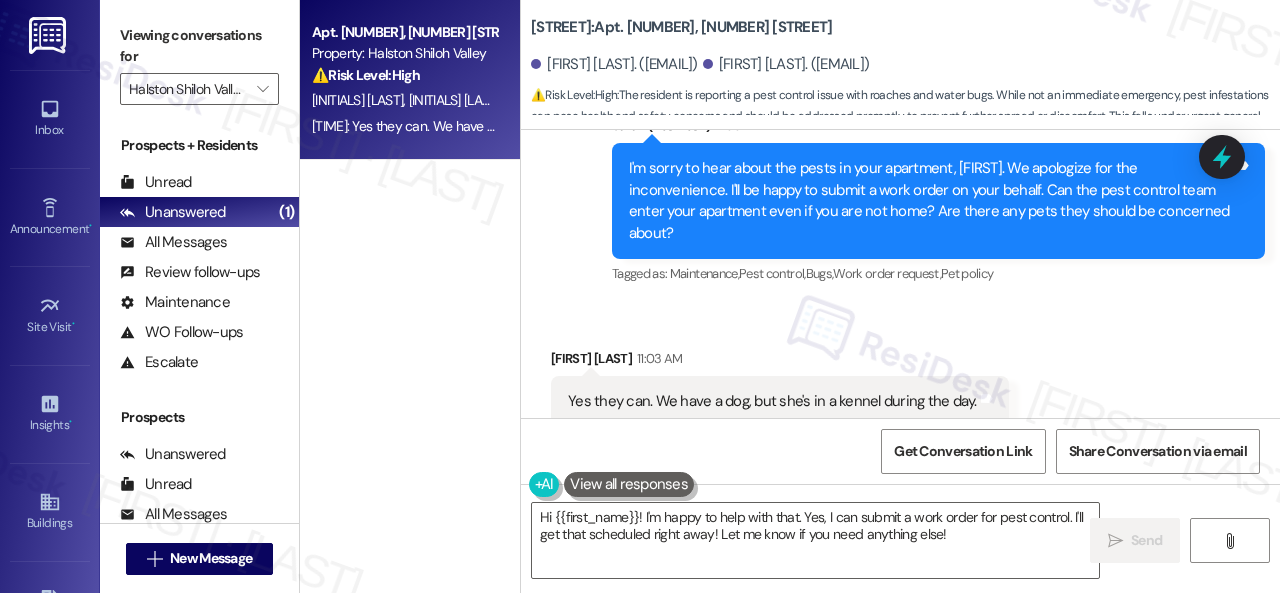 click on "Received via SMS Alyssa Ghorley 11:03 AM Yes they can. We have a dog, but she's in a kennel during the day.  Tags and notes Tagged as:   Pet policy ,  Click to highlight conversations about Pet policy Emailed client ,  Click to highlight conversations about Emailed client Escalation type escalation Click to highlight conversations about Escalation type escalation" at bounding box center (900, 387) 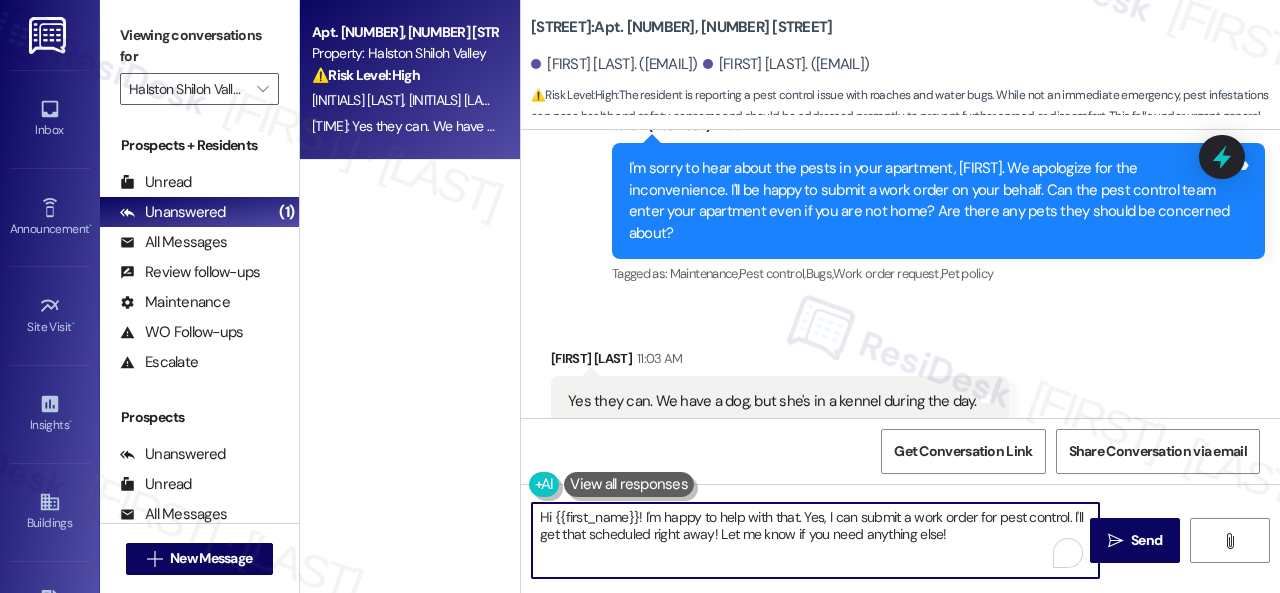 drag, startPoint x: 972, startPoint y: 538, endPoint x: 374, endPoint y: 451, distance: 604.2955 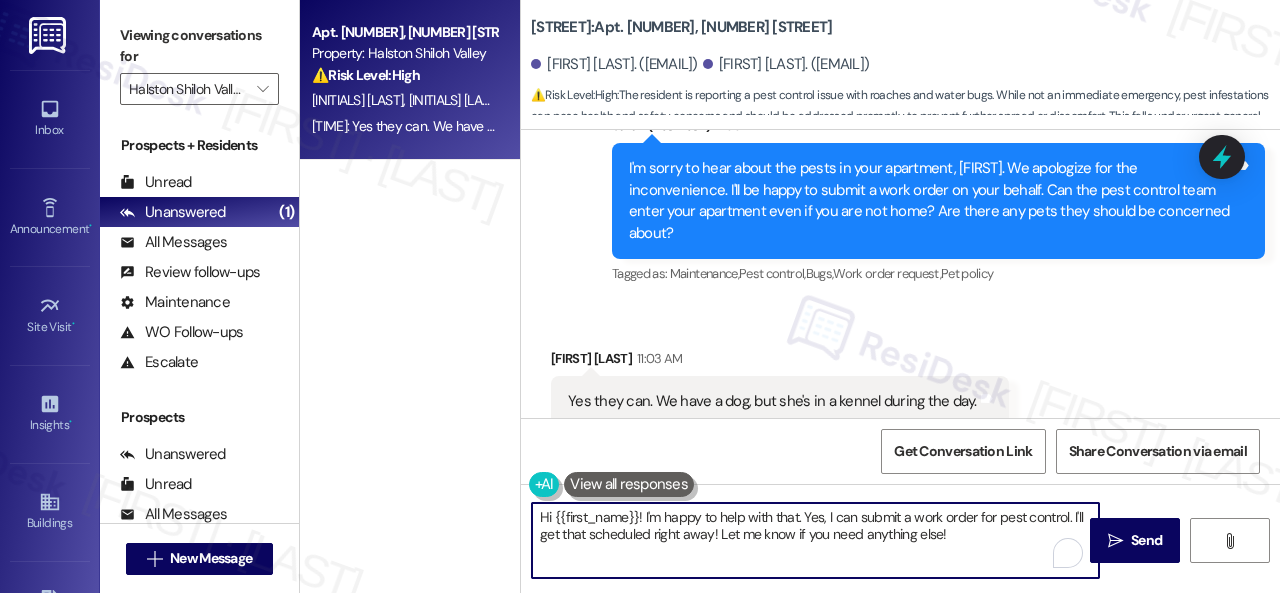 click on "Apt. 2002, 1 Halston Shiloh Valley Property: Halston Shiloh Valley ⚠️  Risk Level:  High The resident is reporting a pest control issue with roaches and water bugs. While not an immediate emergency, pest infestations can pose health and safety concerns and should be addressed promptly to prevent further spread or discomfort. This falls under urgent general maintenance. A. Ghorley J. Iliff 11:03 AM: Yes they can. We have a dog, but she's in a kennel during the day.  11:03 AM: Yes they can. We have a dog, but she's in a kennel during the day.  Halston Shiloh Valley:  Apt. 2002, 1 Halston Shiloh Valley       Alyssa Ghorley. (lyssghorley426@gmail.com)     Justin Iliff. (justiniliff@yahoo.com)   ⚠️  Risk Level:  High :  The resident is reporting a pest control issue with roaches and water bugs. While not an immediate emergency, pest infestations can pose health and safety concerns and should be addressed promptly to prevent further spread or discomfort. This falls under urgent general maintenance.   WO :" at bounding box center [790, 296] 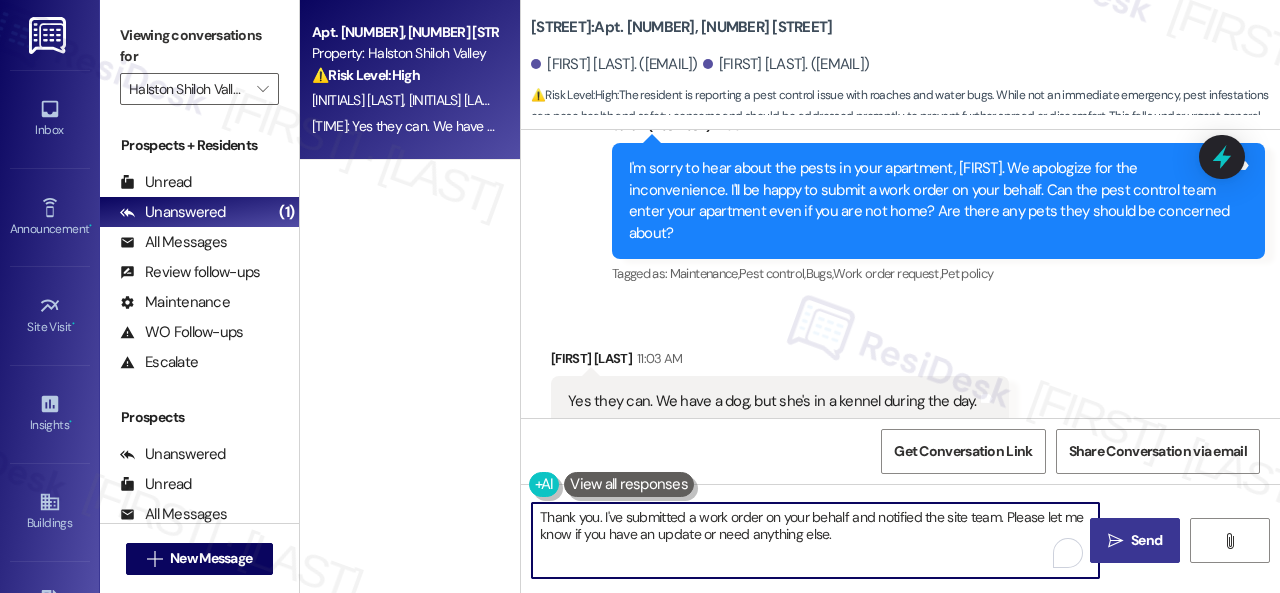 type on "Thank you. I've submitted a work order on your behalf and notified the site team. Please let me know if you have an update or need anything else." 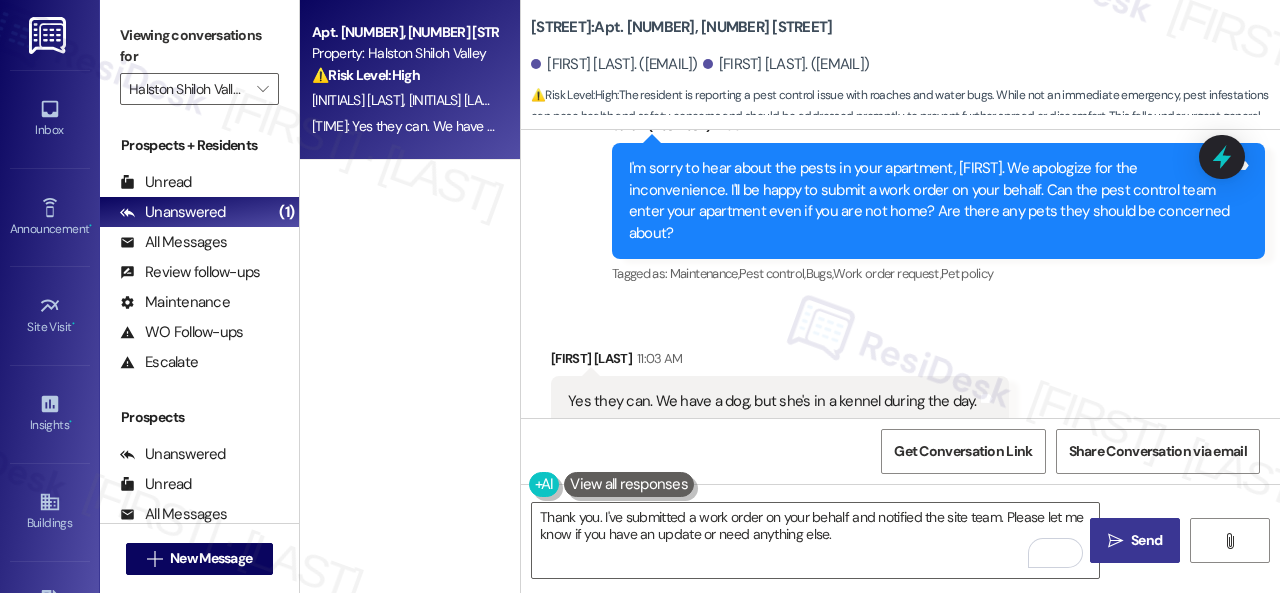 click on "Send" at bounding box center (1146, 540) 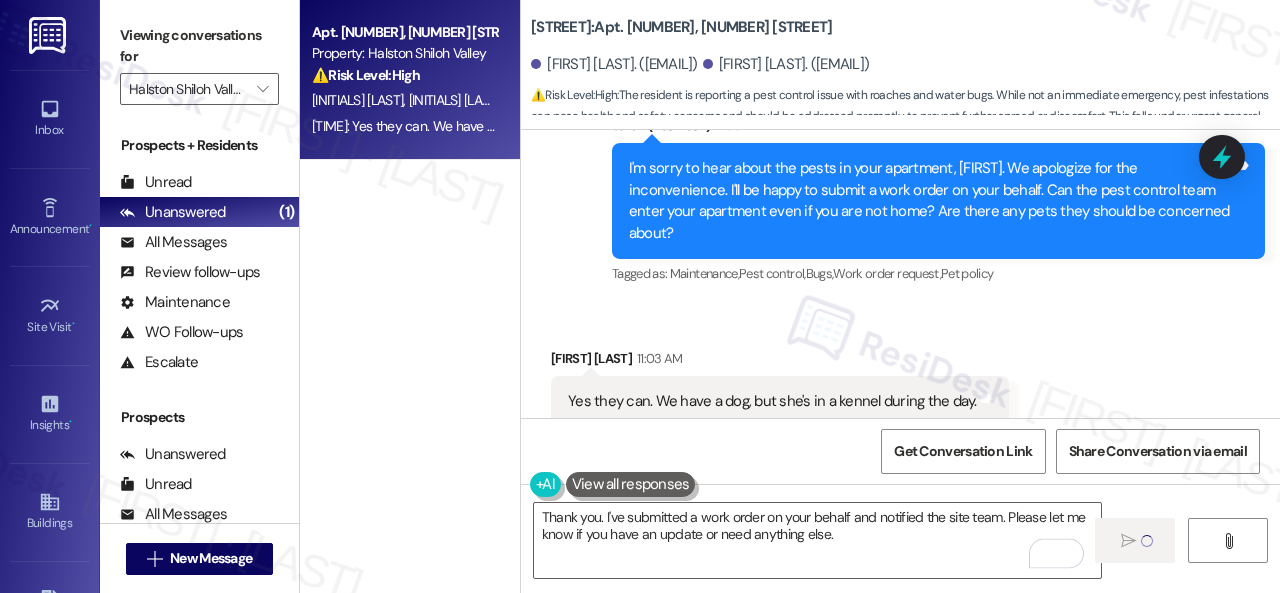 type 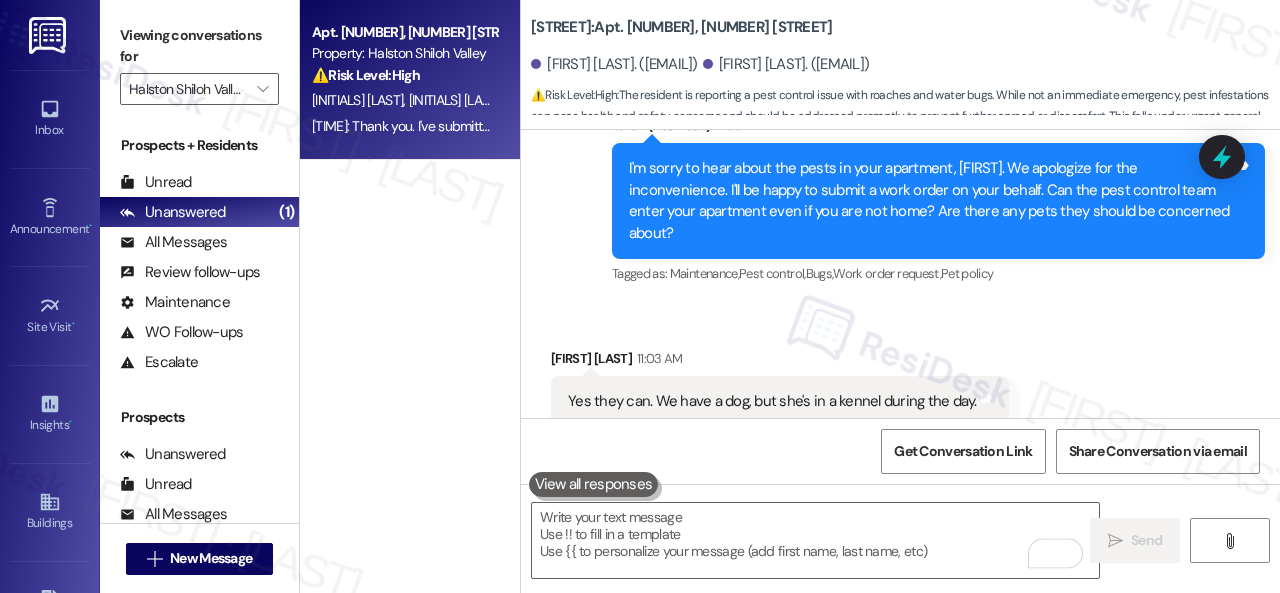 scroll, scrollTop: 13199, scrollLeft: 0, axis: vertical 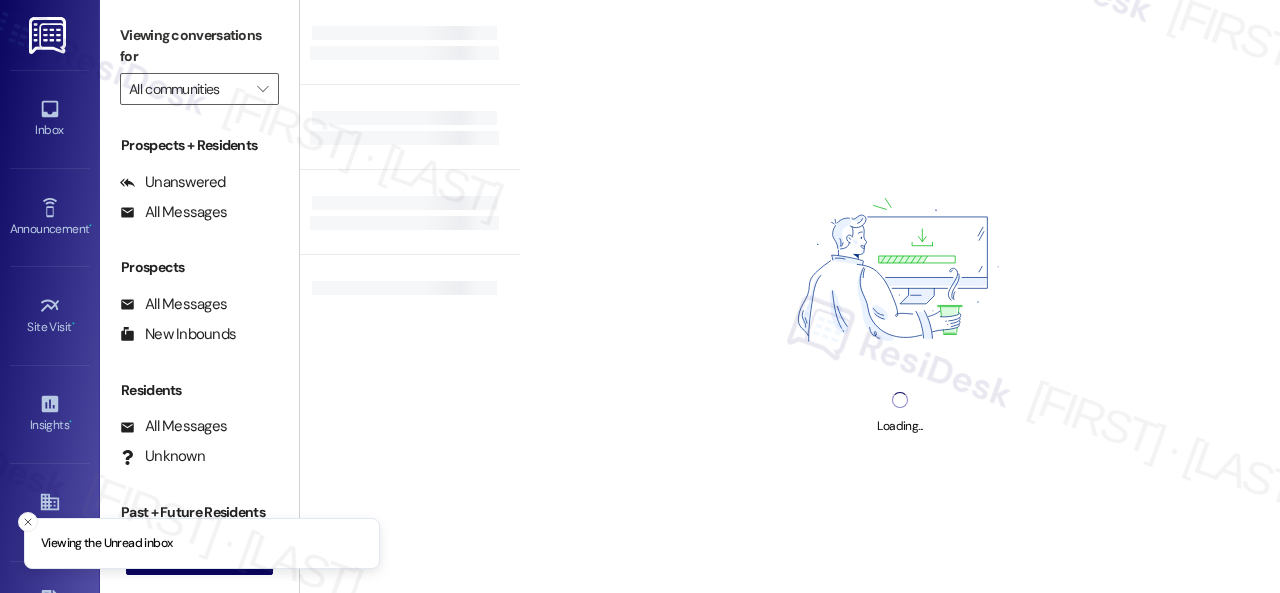 type on "Halston Shiloh Valley" 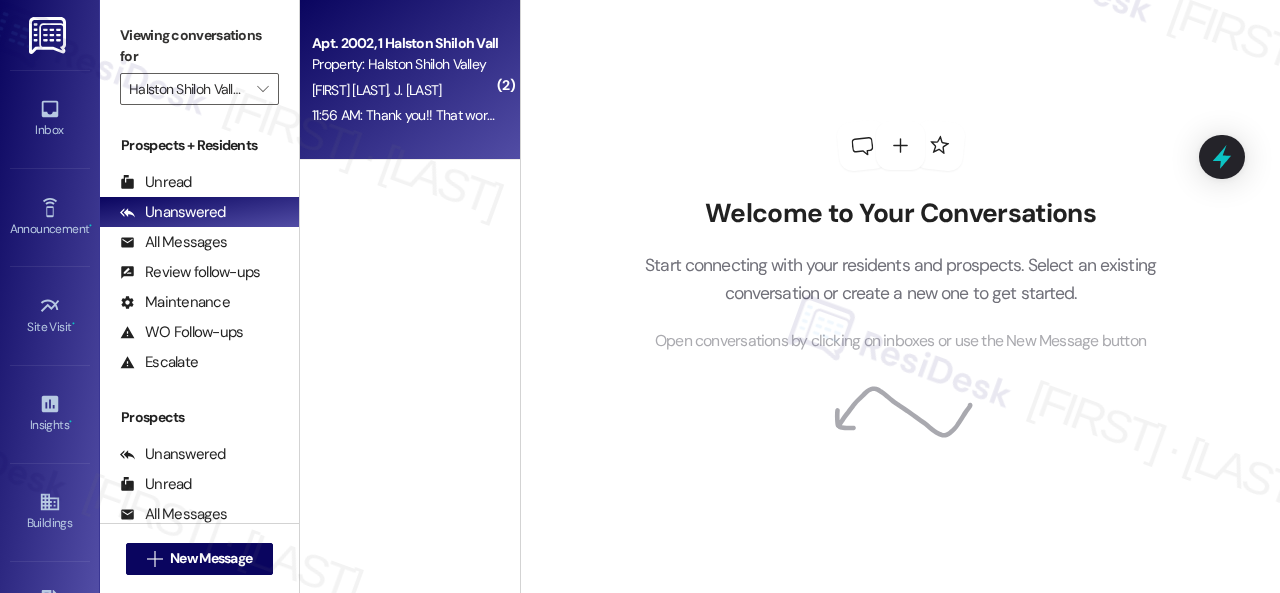 click on "[TIME]: Thank you!! That works!  [TIME]: Thank you!! That works!" at bounding box center (404, 115) 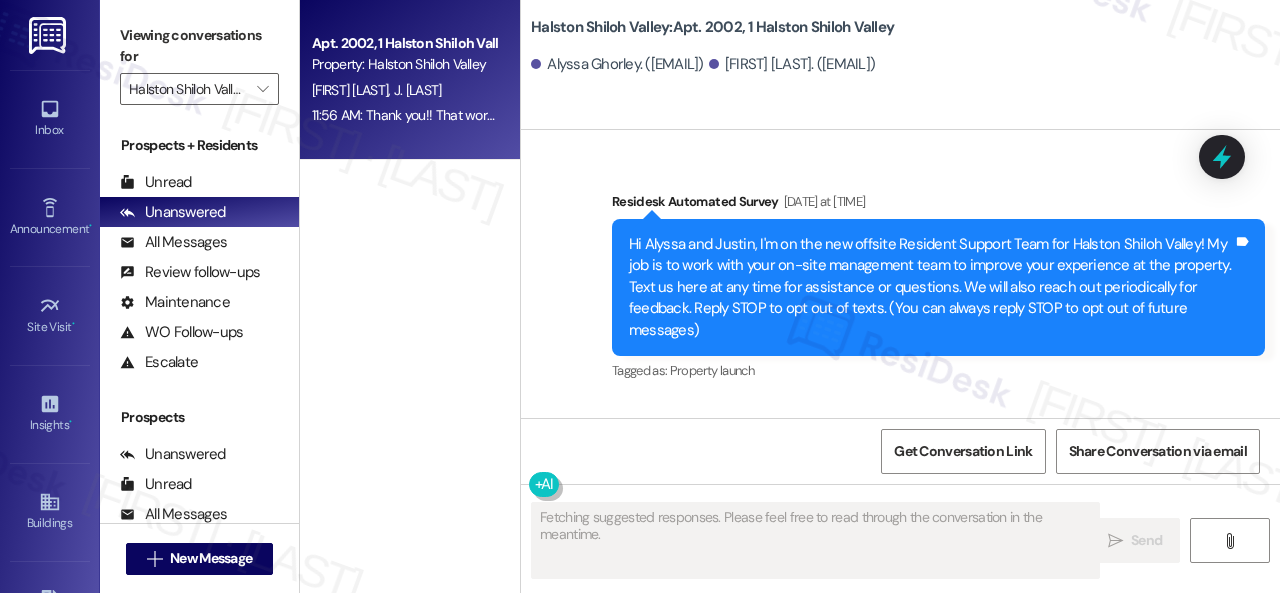 scroll, scrollTop: 14390, scrollLeft: 0, axis: vertical 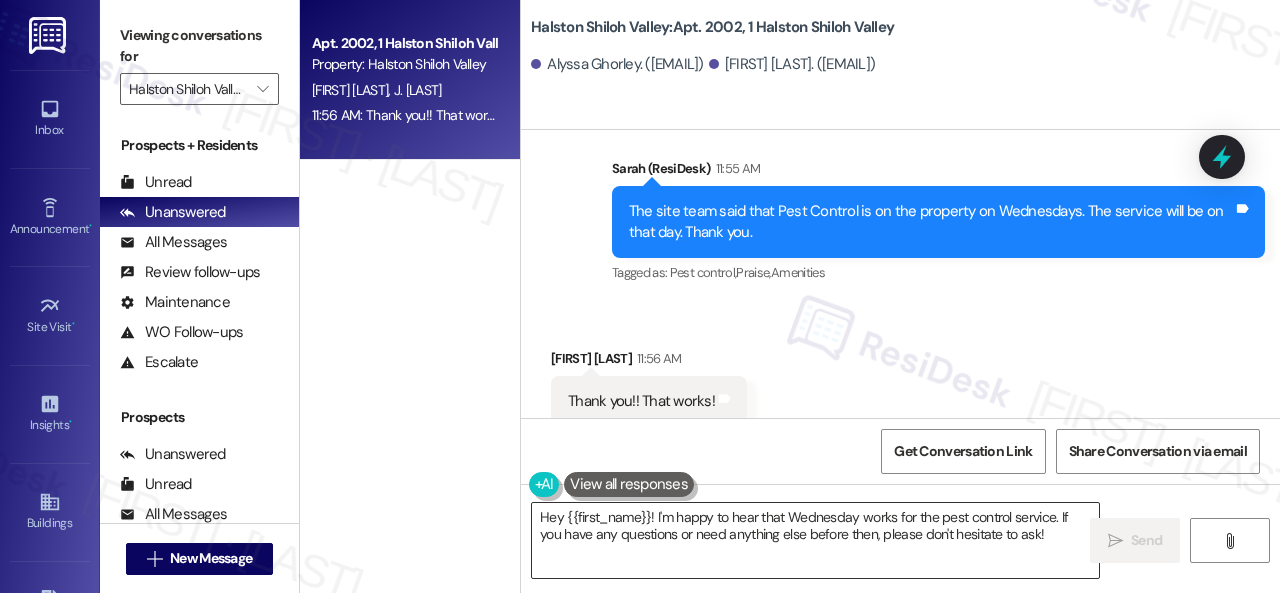click on "Hey {{first_name}}! I'm happy to hear that Wednesday works for the pest control service. If you have any questions or need anything else before then, please don't hesitate to ask!" at bounding box center (815, 540) 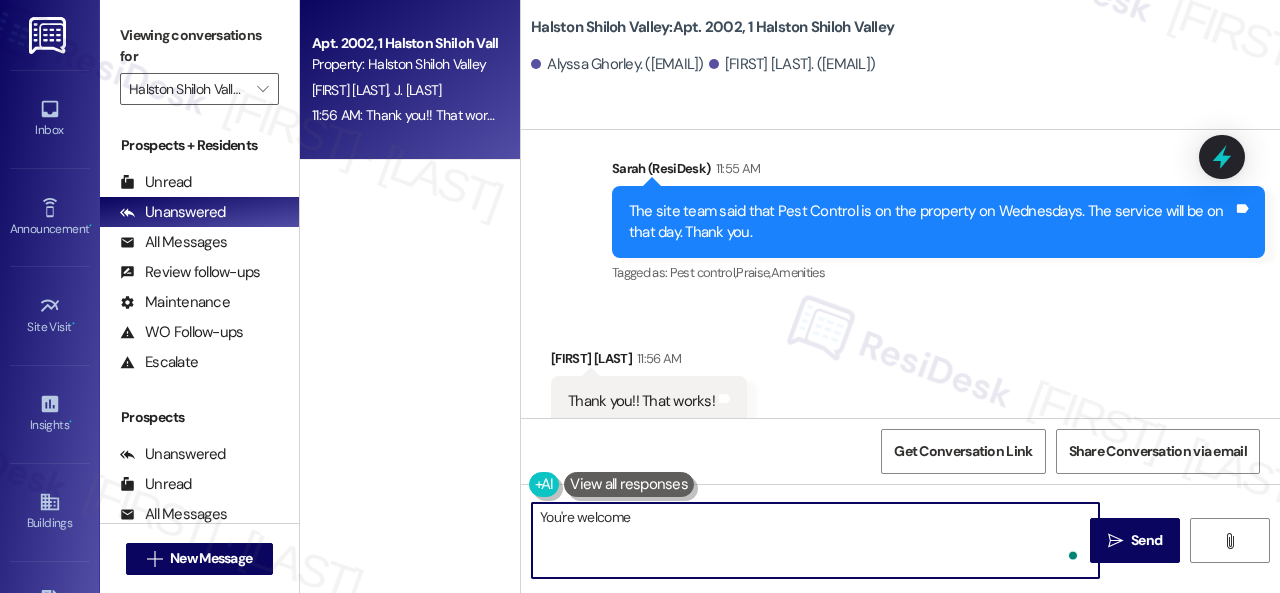 type on "You're welcome!" 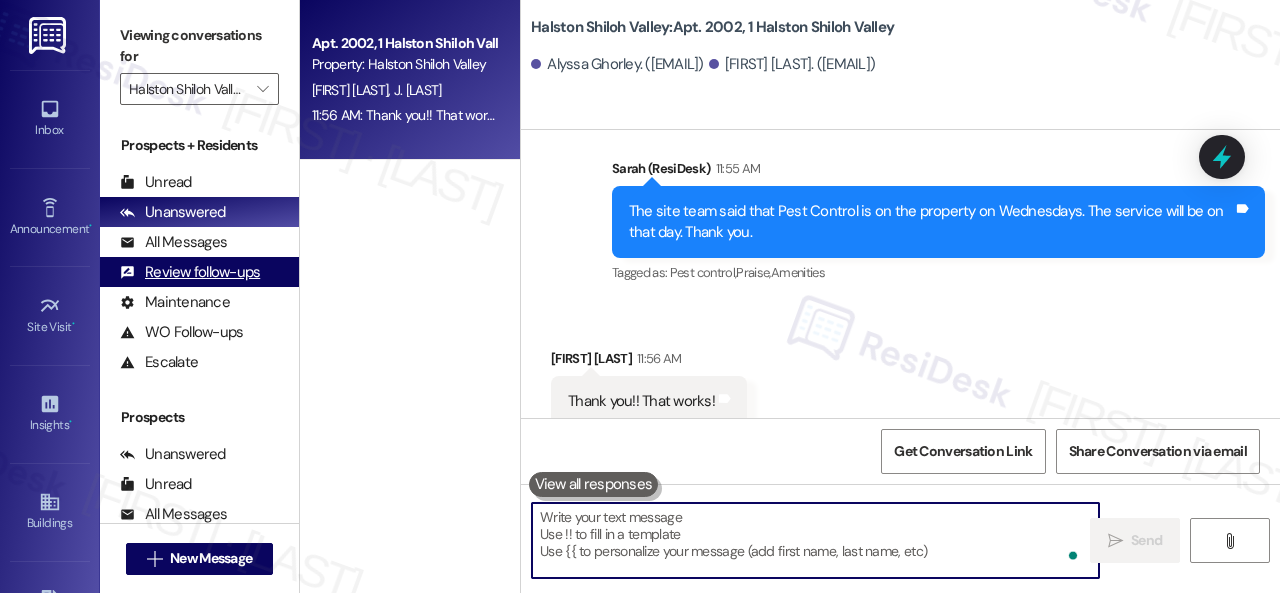 scroll, scrollTop: 14389, scrollLeft: 0, axis: vertical 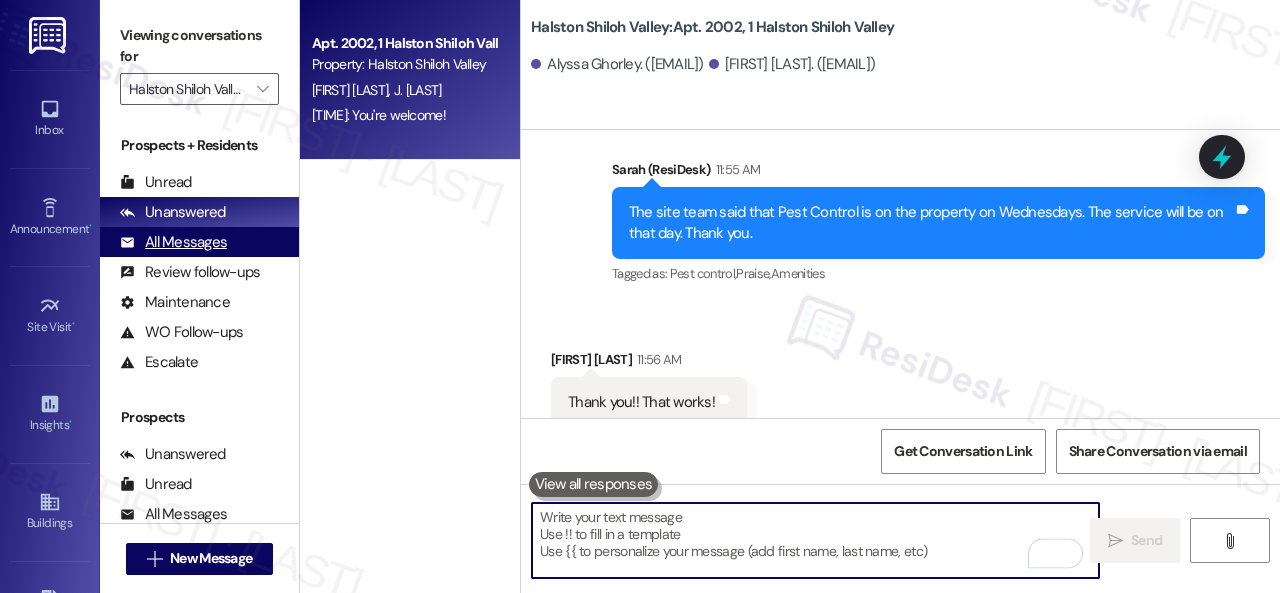 type 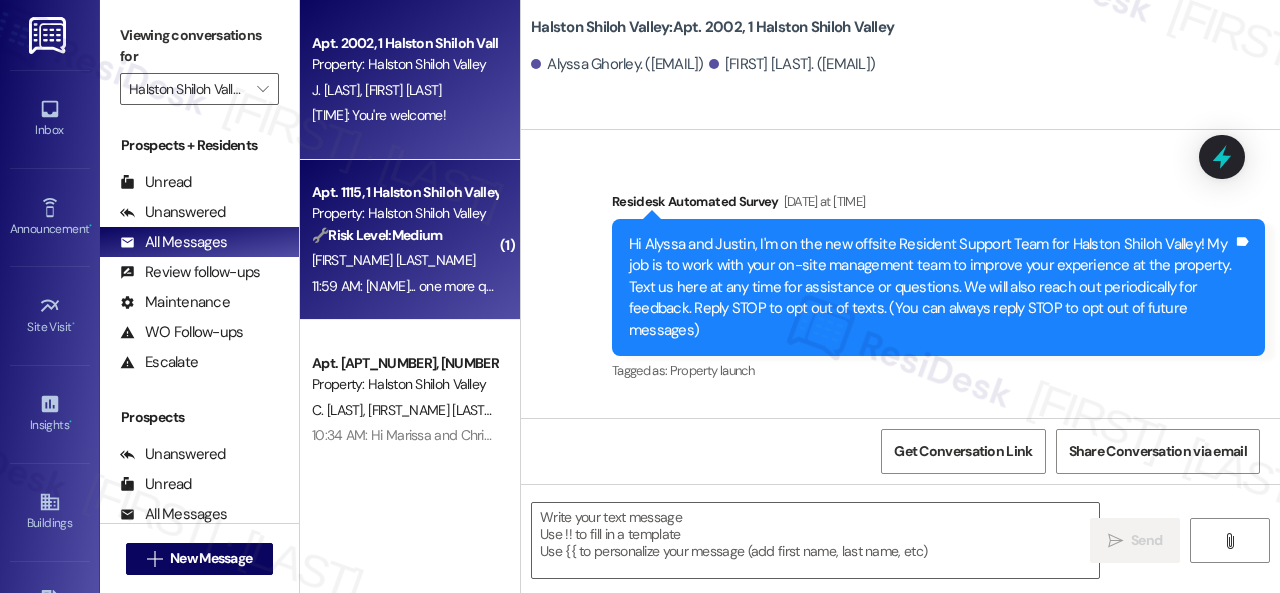 type on "Fetching suggested responses. Please feel free to read through the conversation in the meantime." 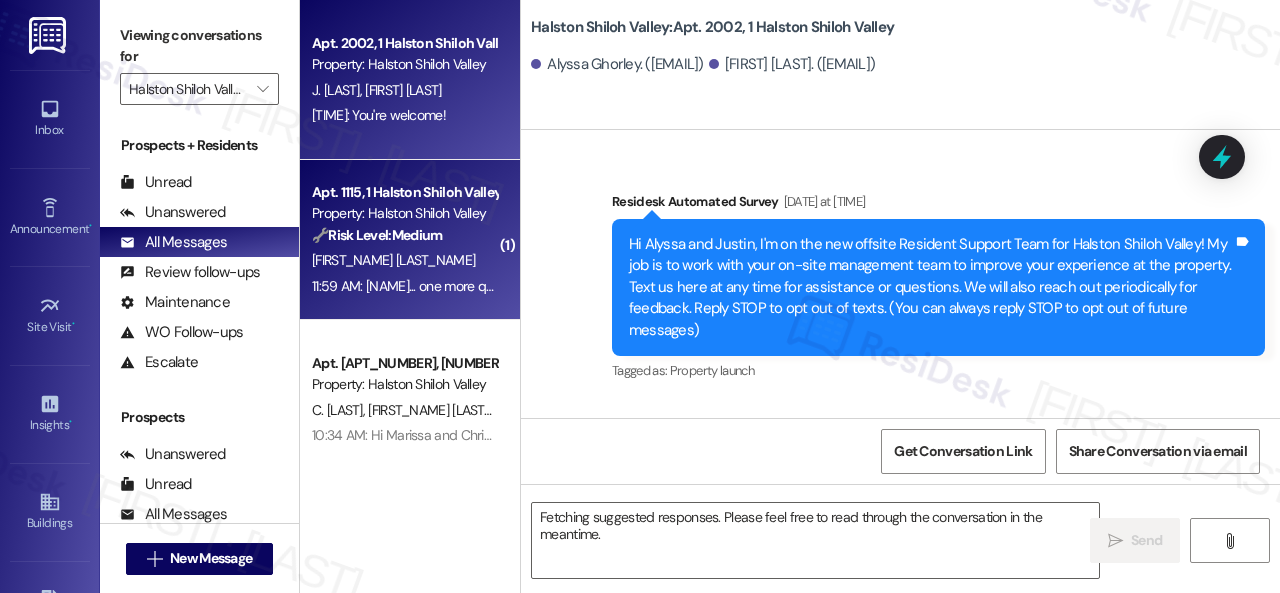 scroll, scrollTop: 14559, scrollLeft: 0, axis: vertical 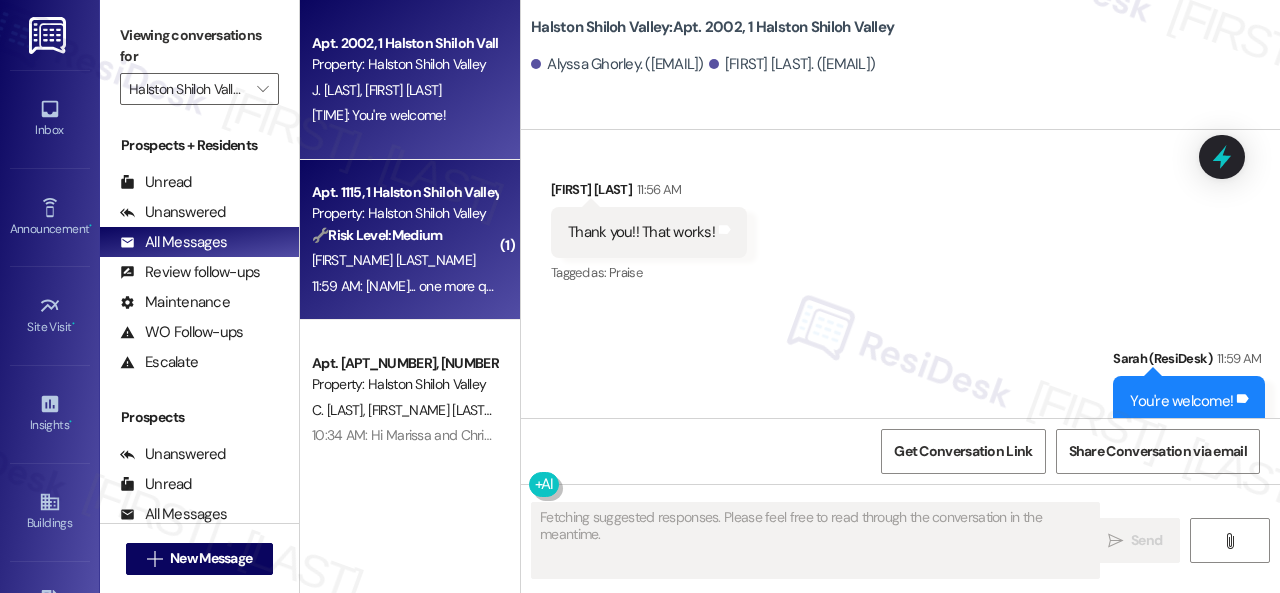 click on "🔧  Risk Level:  Medium" at bounding box center (377, 235) 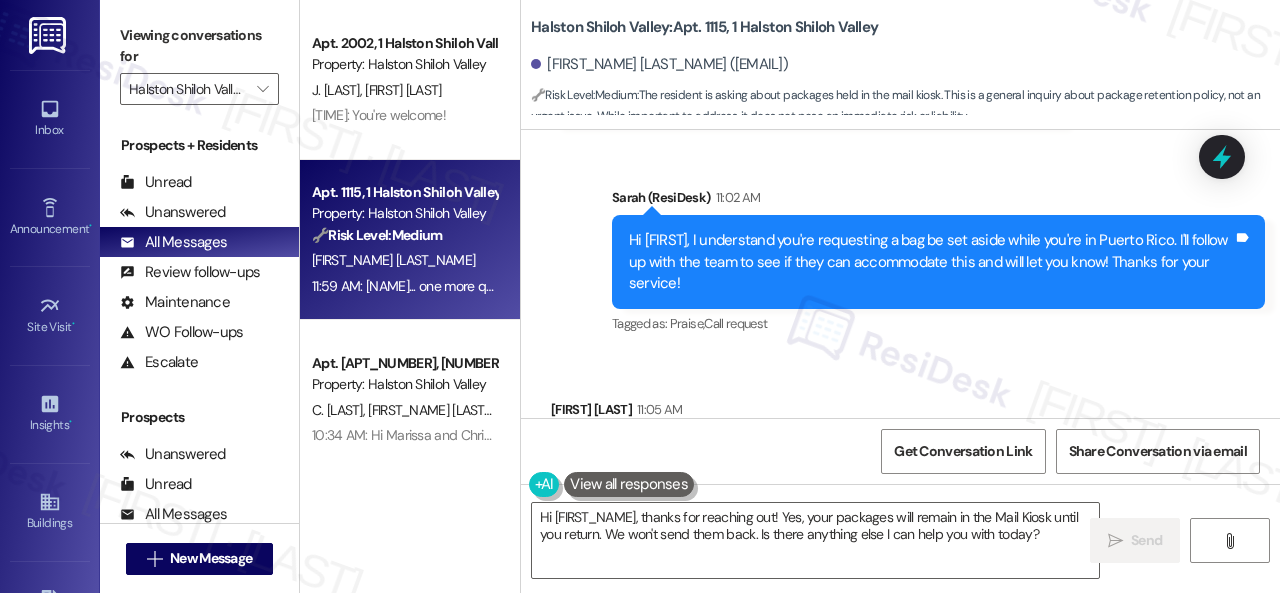 scroll, scrollTop: 3530, scrollLeft: 0, axis: vertical 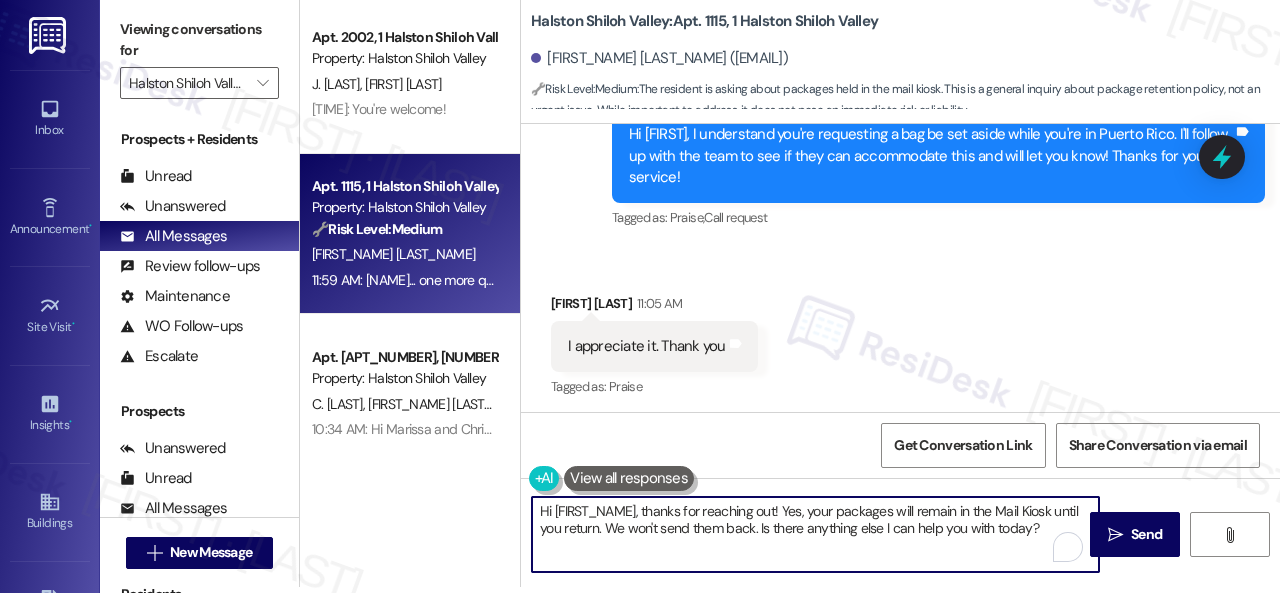 drag, startPoint x: 536, startPoint y: 515, endPoint x: 1279, endPoint y: 632, distance: 752.1556 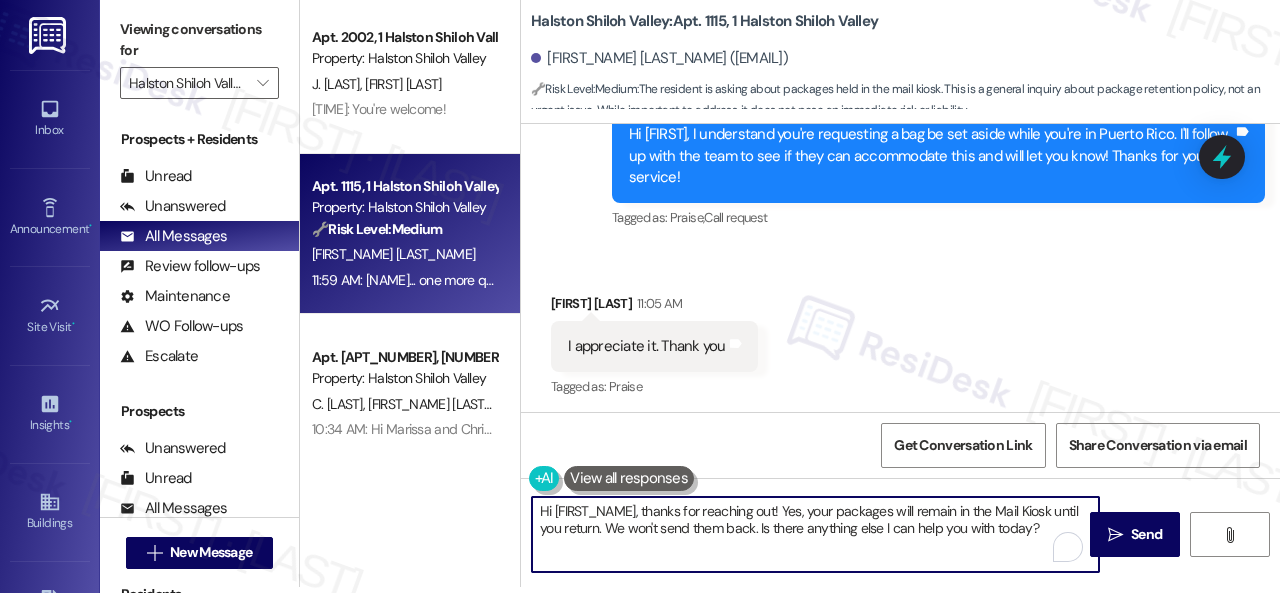 click on "Inbox   Go to Inbox Announcement   • Send A Text Announcement Site Visit   • Go to Site Visit Insights   • Go to Insights Buildings   Go to Buildings Leads   Go to Leads Templates   • Go to Templates Account   Go to Account Support   Go to Support Viewing conversations for Halston Shiloh Valley  Prospects + Residents Unread (0) Unread: Any message you haven't read yet will show up here Unanswered (0) Unanswered: ResiDesk identifies open questions and unanswered conversations so you can respond to them. All Messages (undefined) All Messages: This is your inbox. All of your tenant messages will show up here. Review follow-ups (undefined) Review follow-ups: ResiDesk identifies open review candidates and conversations so you can respond to them. Maintenance (undefined) Maintenance: ResiDesk identifies conversations around maintenance or work orders from the last 14 days so you can respond to them. WO Follow-ups (undefined) Escalate (undefined) Prospects Unanswered (0) Unread (0) All Messages (0) Unread" at bounding box center (640, 296) 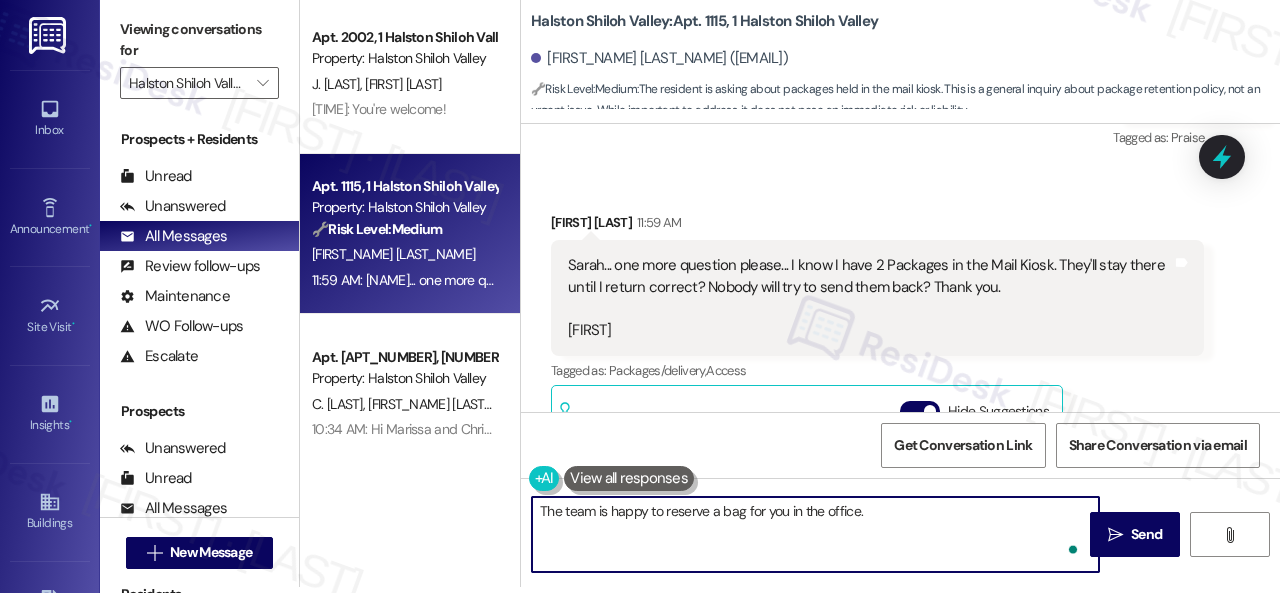 scroll, scrollTop: 4030, scrollLeft: 0, axis: vertical 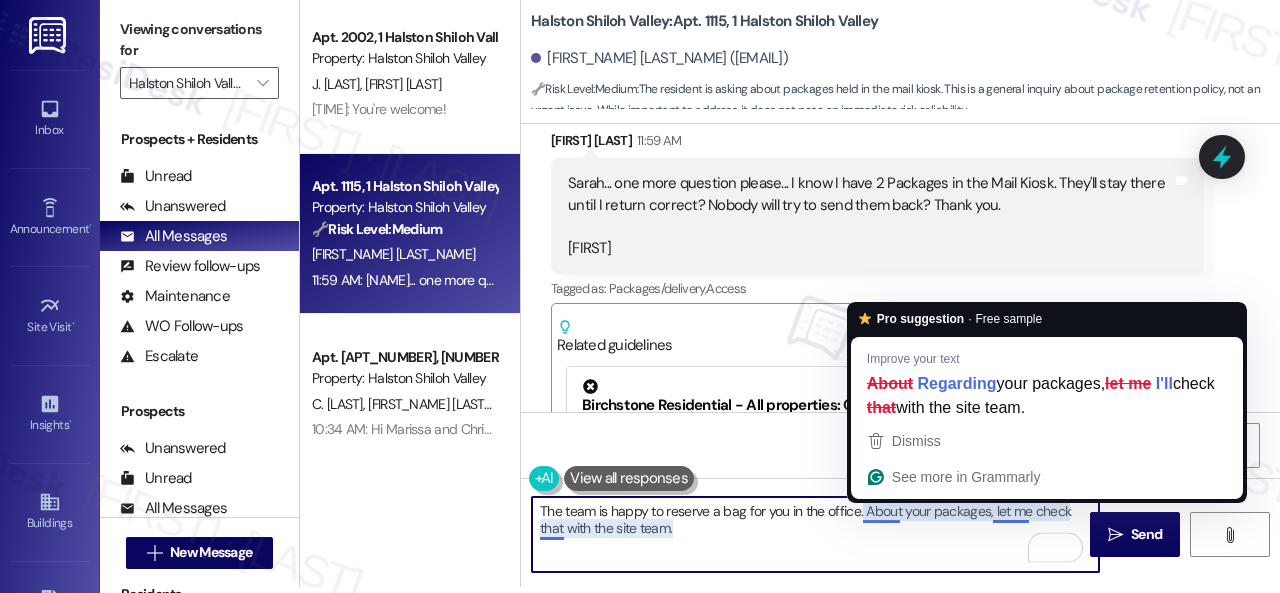click on "The team is happy to reserve a bag for you in the office. About your packages, let me check that with the site team." at bounding box center (815, 534) 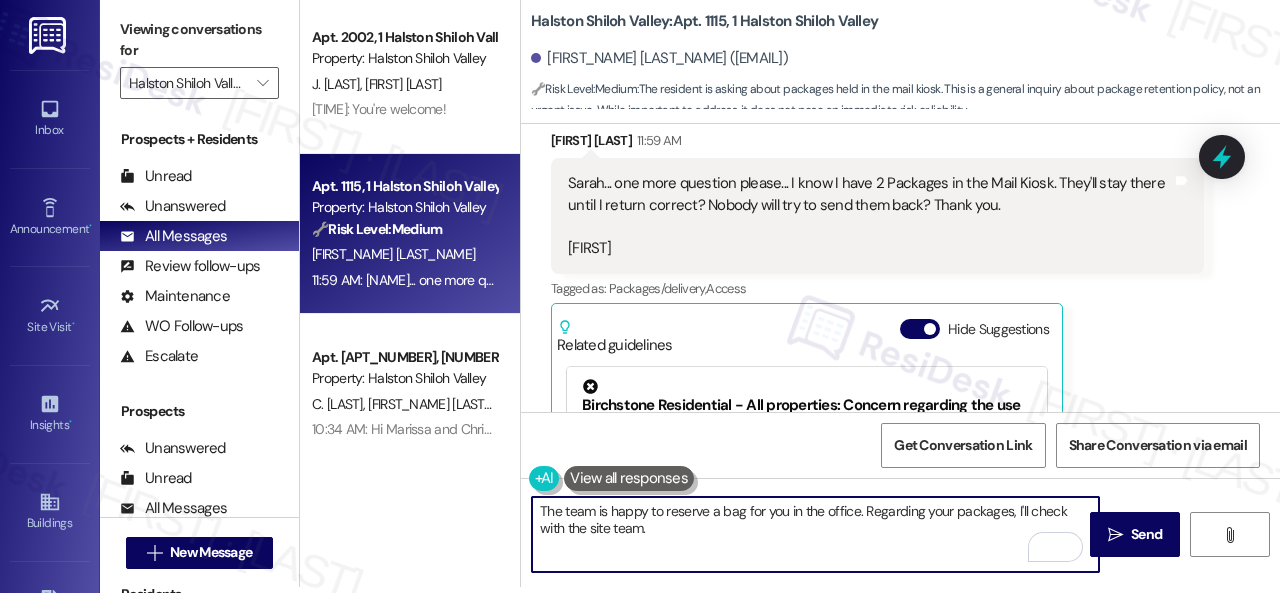 click on "The team is happy to reserve a bag for you in the office. Regarding your packages, I'll check with the site team." at bounding box center [815, 534] 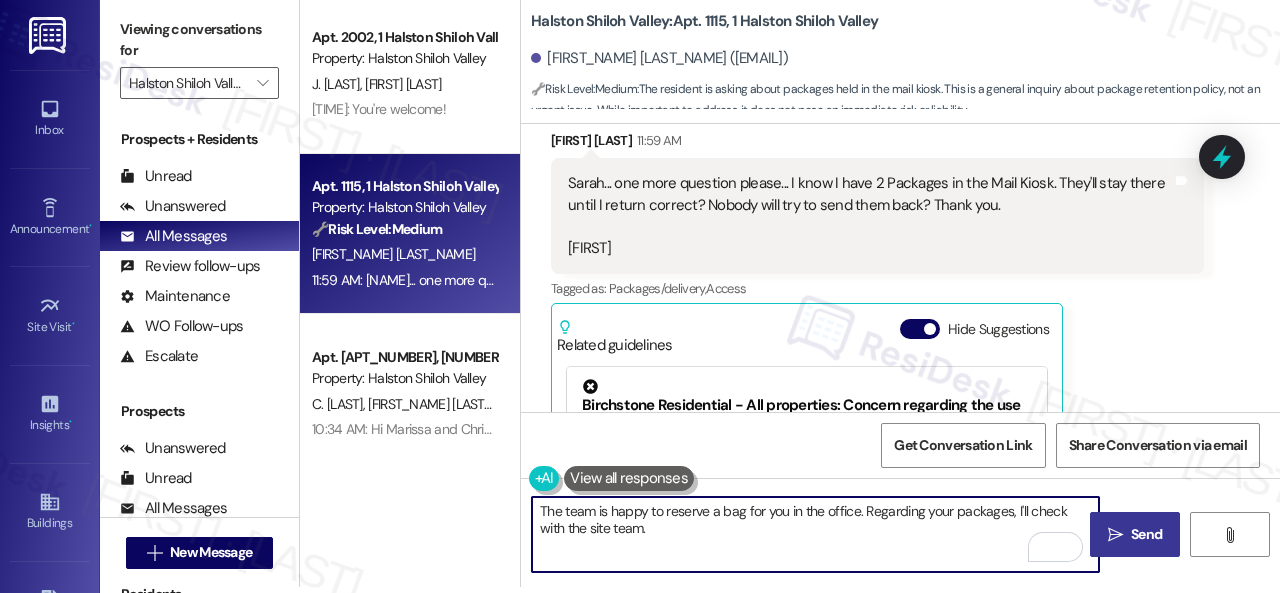 type on "The team is happy to reserve a bag for you in the office. Regarding your packages, I'll check with the site team." 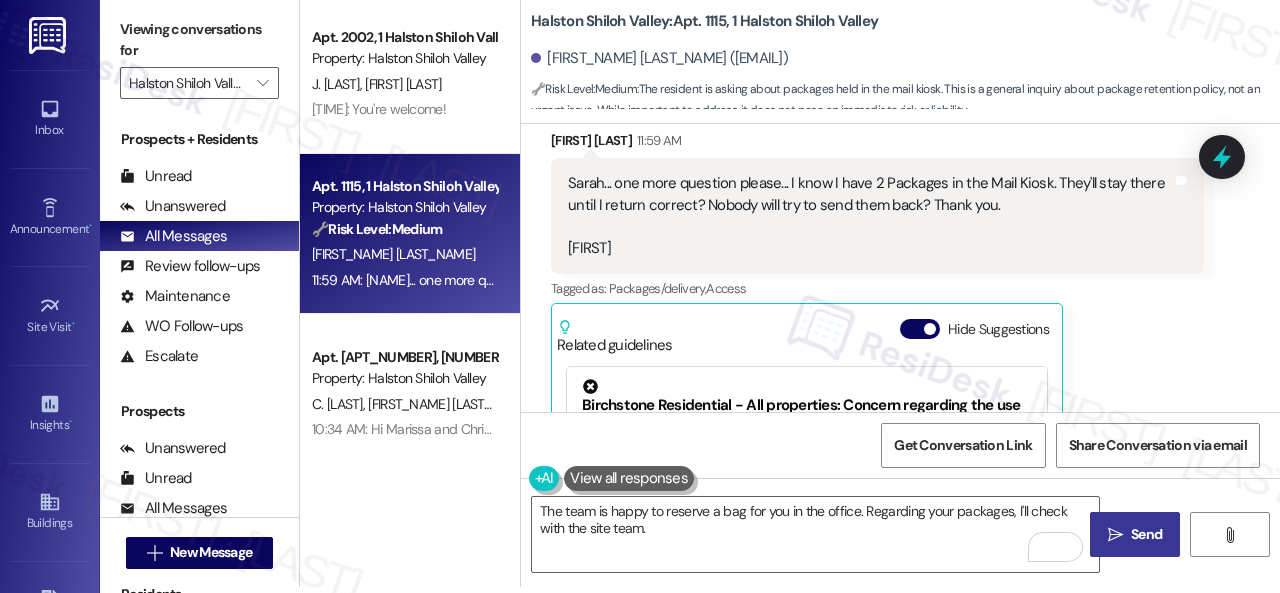 click on "Send" at bounding box center (1146, 534) 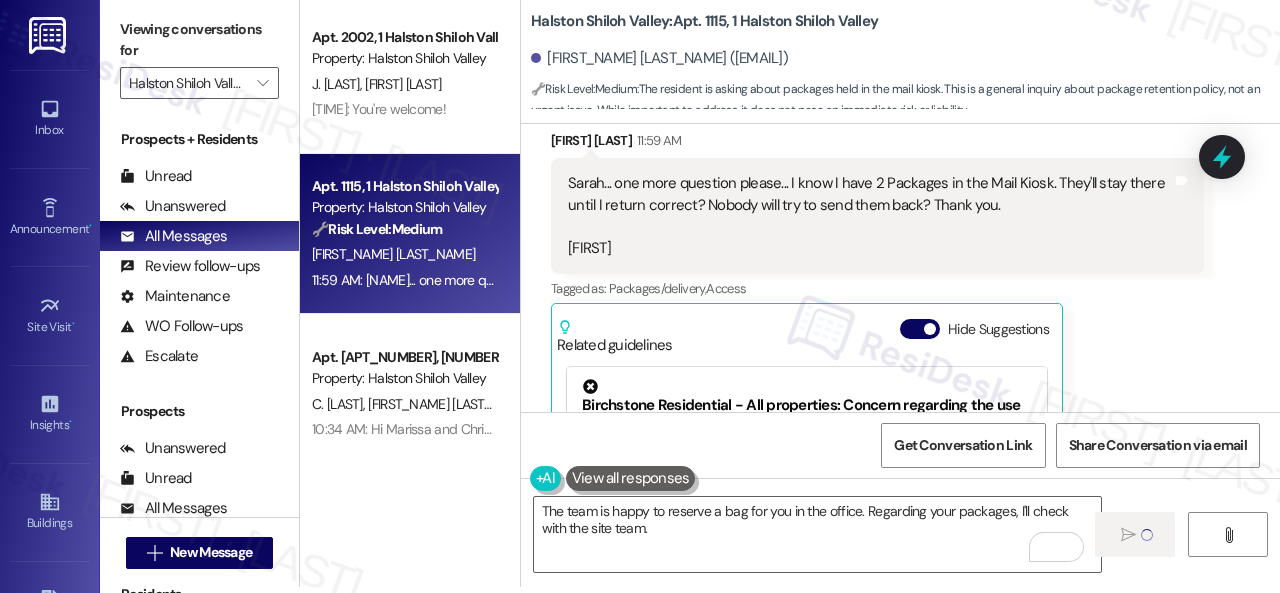 type 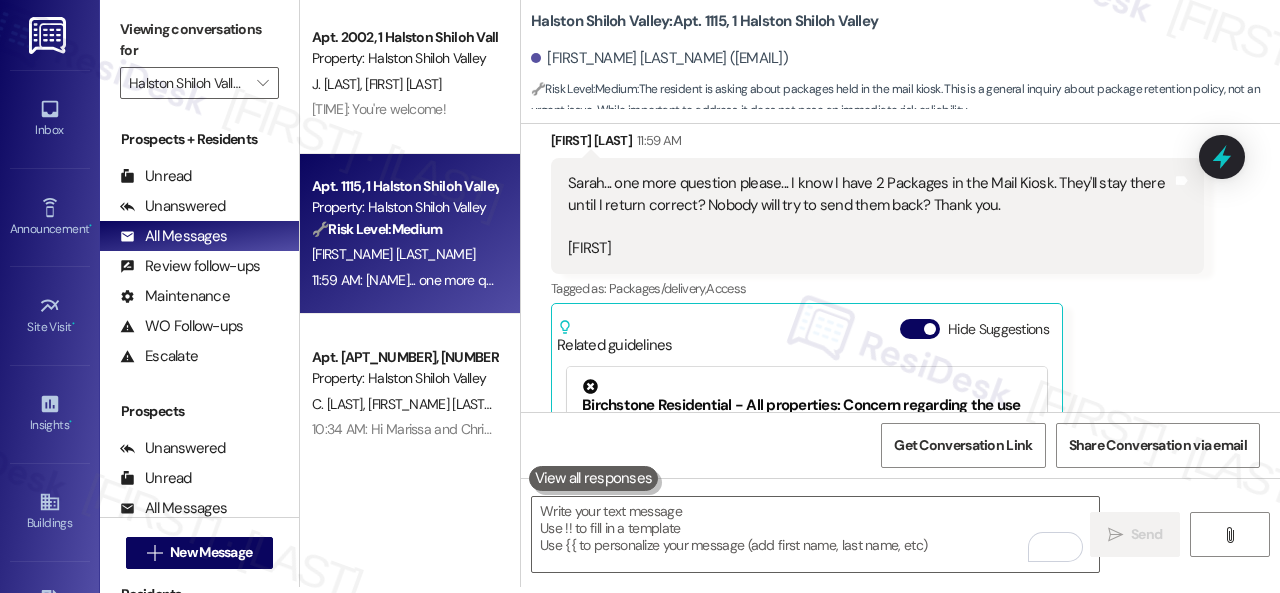 scroll, scrollTop: 0, scrollLeft: 0, axis: both 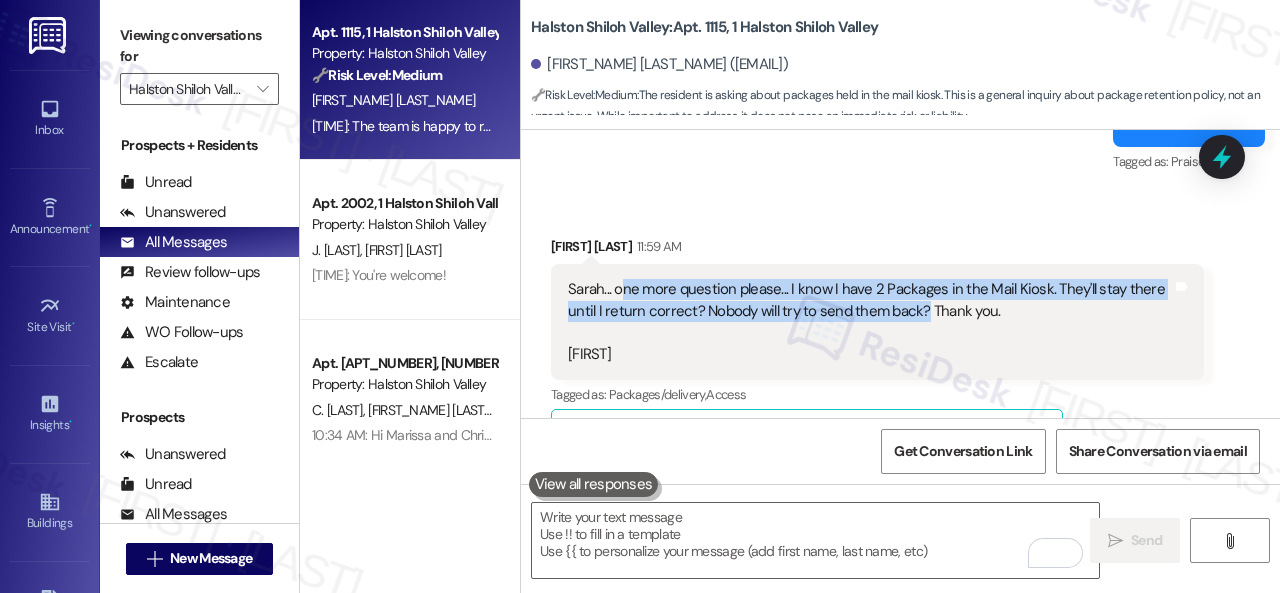 drag, startPoint x: 618, startPoint y: 286, endPoint x: 919, endPoint y: 307, distance: 301.73166 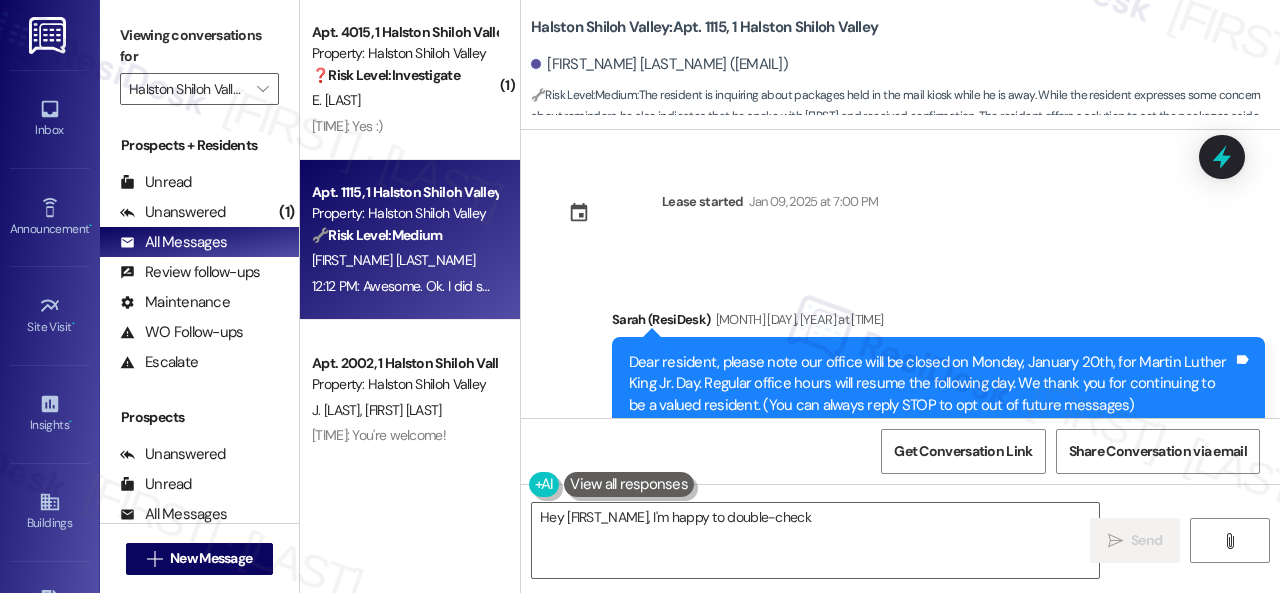 type on "Hey {{first_name}}, I'm happy to double-check with" 